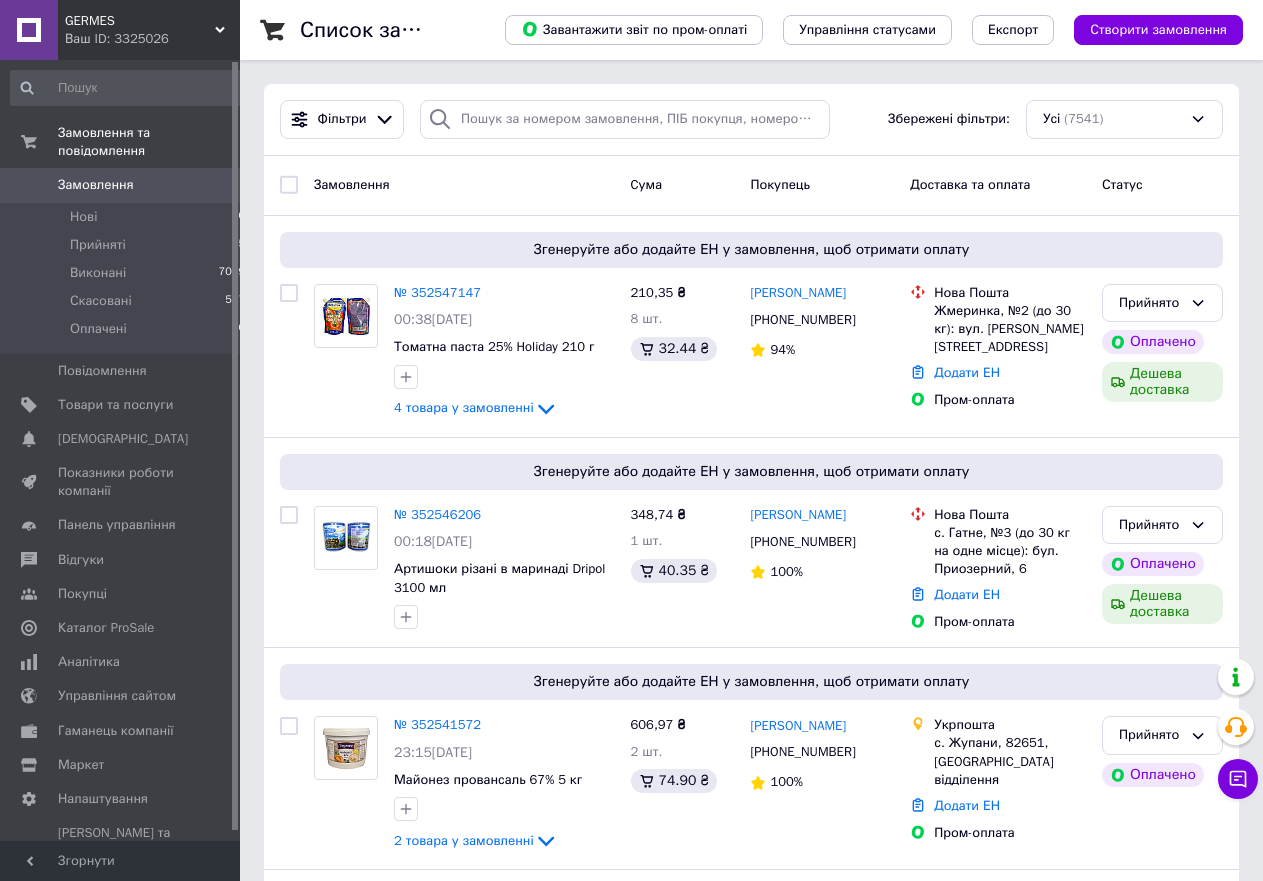 scroll, scrollTop: 0, scrollLeft: 0, axis: both 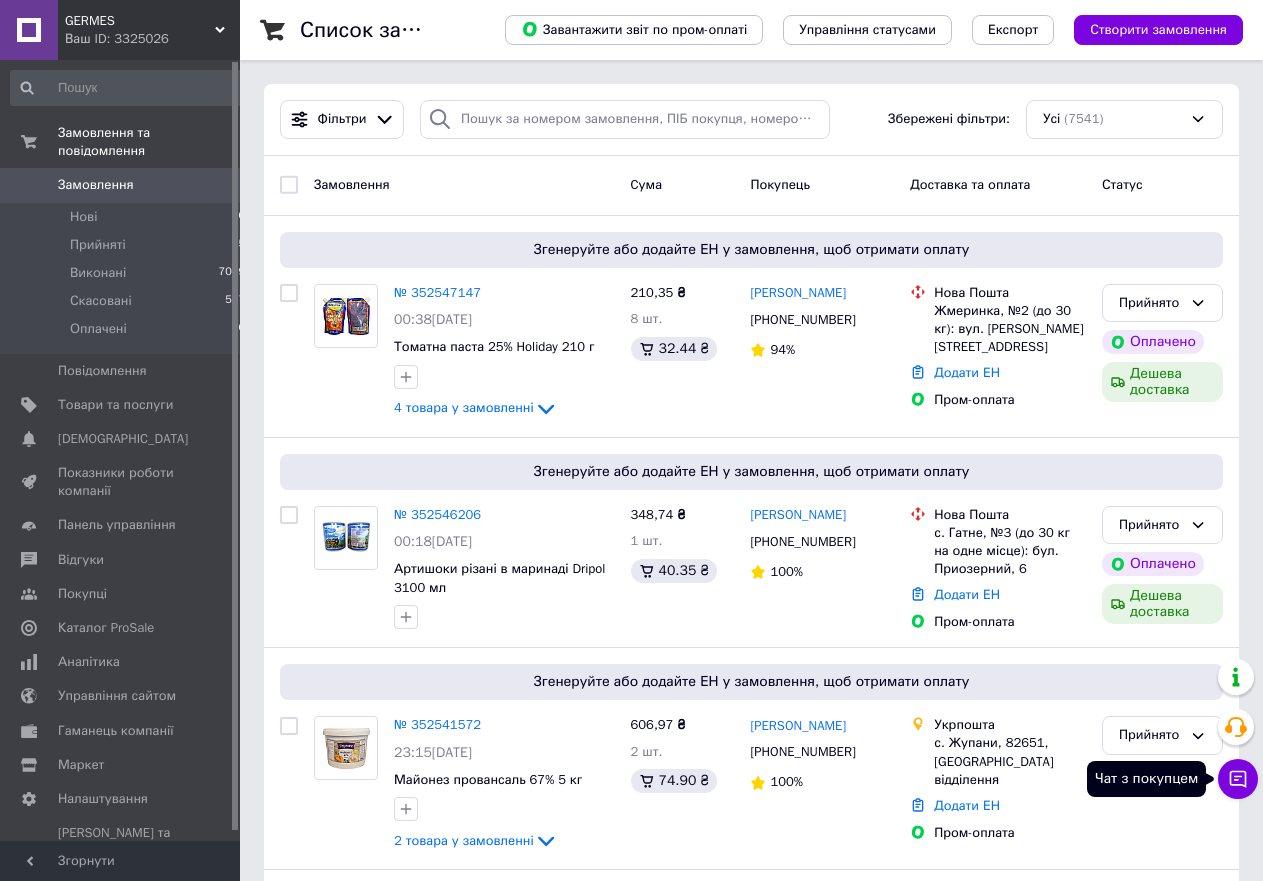 drag, startPoint x: 1250, startPoint y: 779, endPoint x: 1266, endPoint y: 774, distance: 16.763054 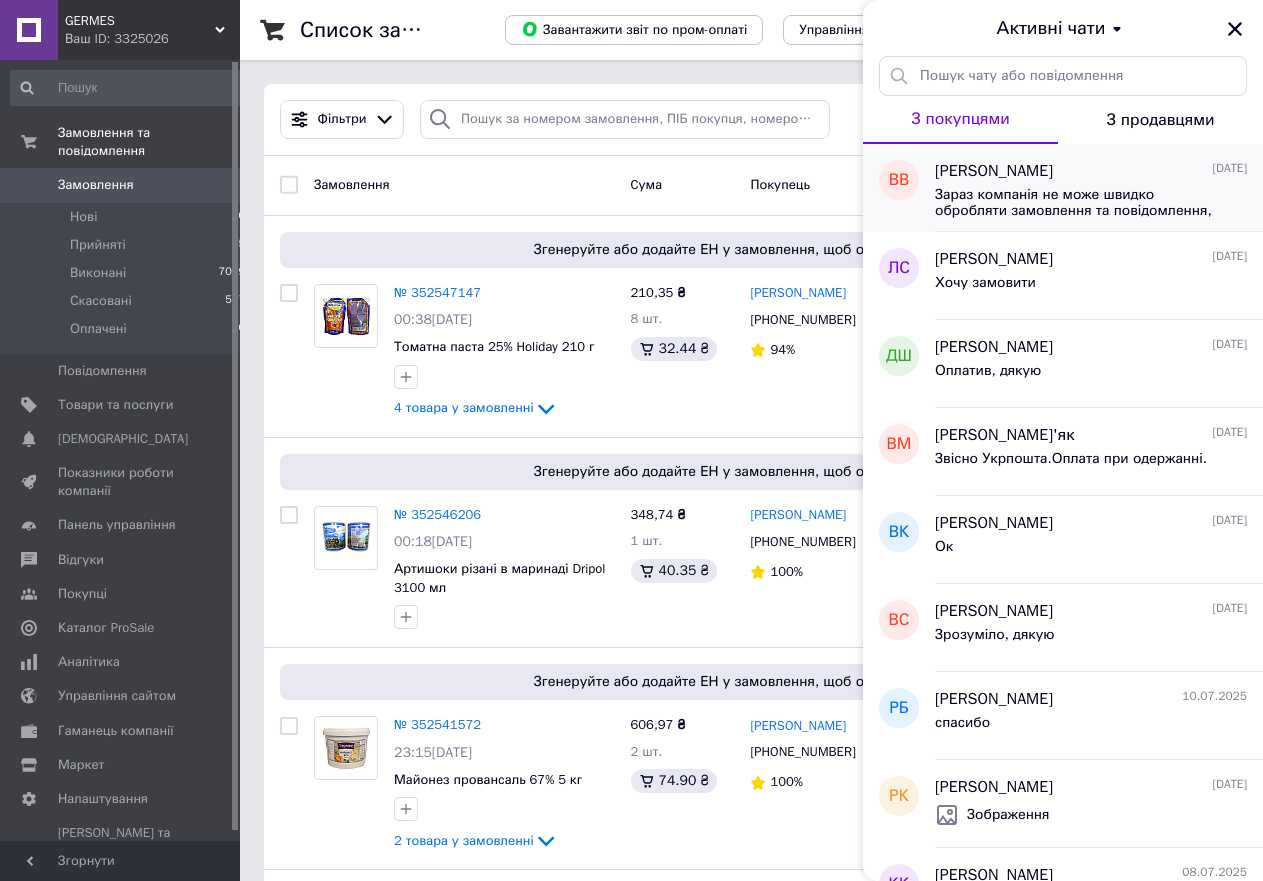 click on "Зараз компанія не може швидко обробляти замовлення та повідомлення,
оскільки за її графіком роботи сьогодні вихідний. Вашу заявку буде оброблено найближчим робочим днем." at bounding box center (1077, 203) 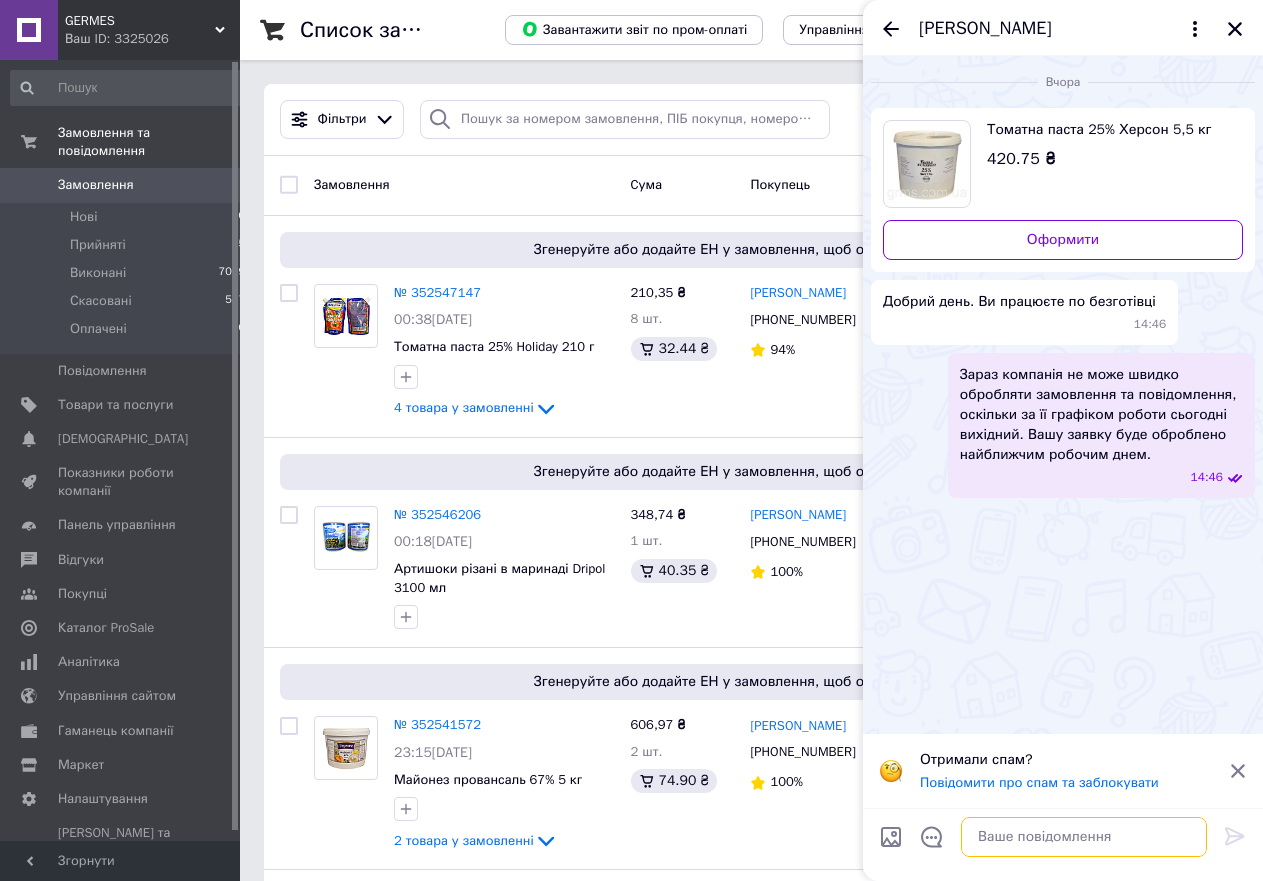 click at bounding box center (1084, 837) 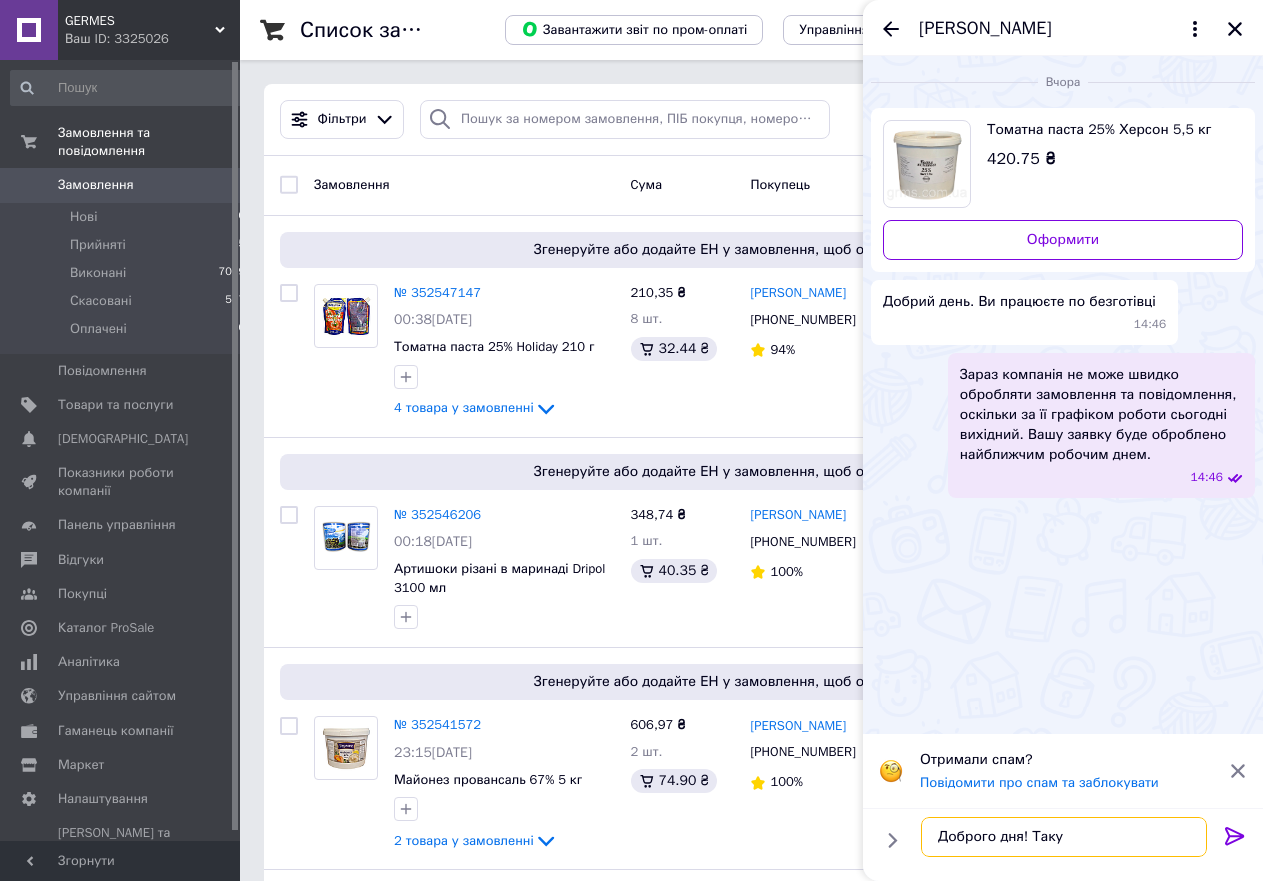type on "Доброго дня! Так" 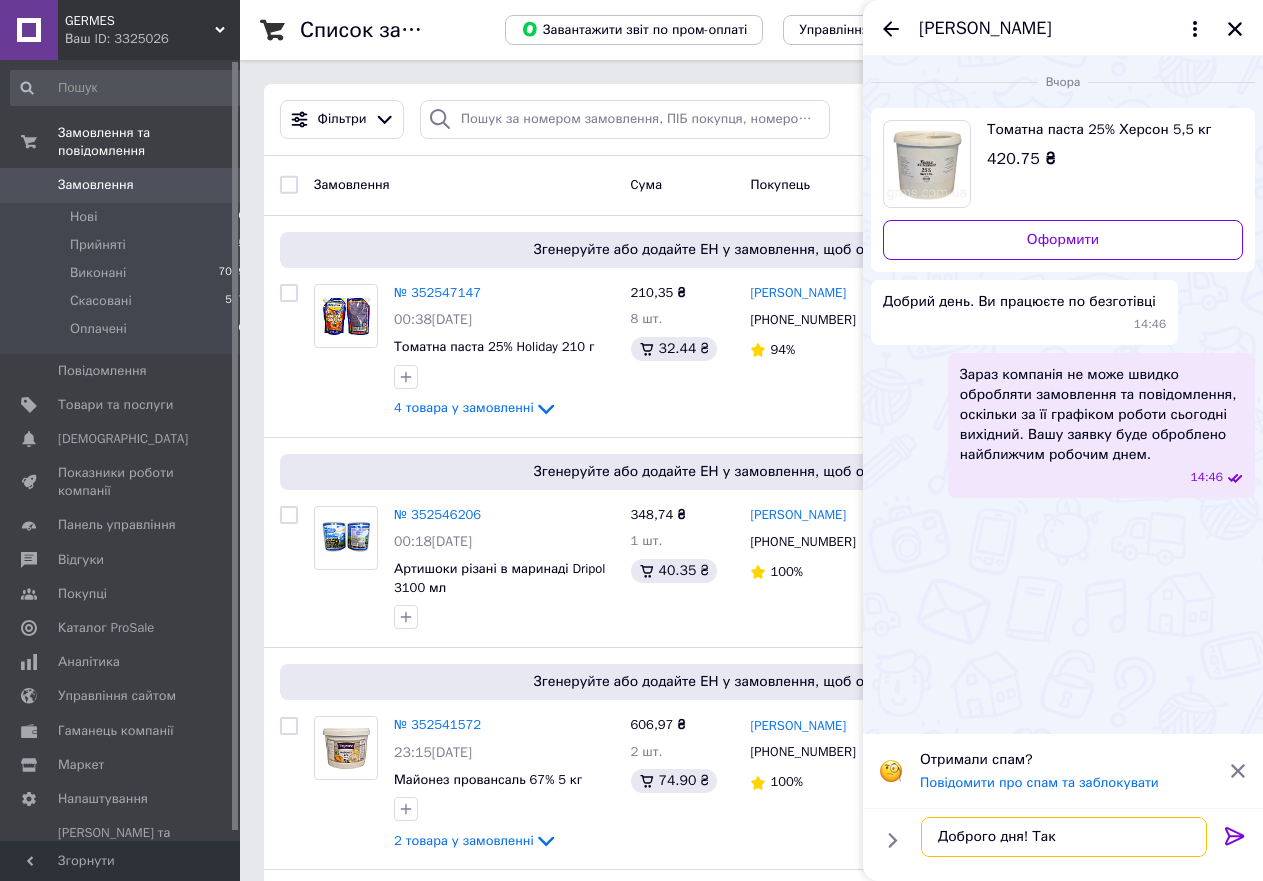 type 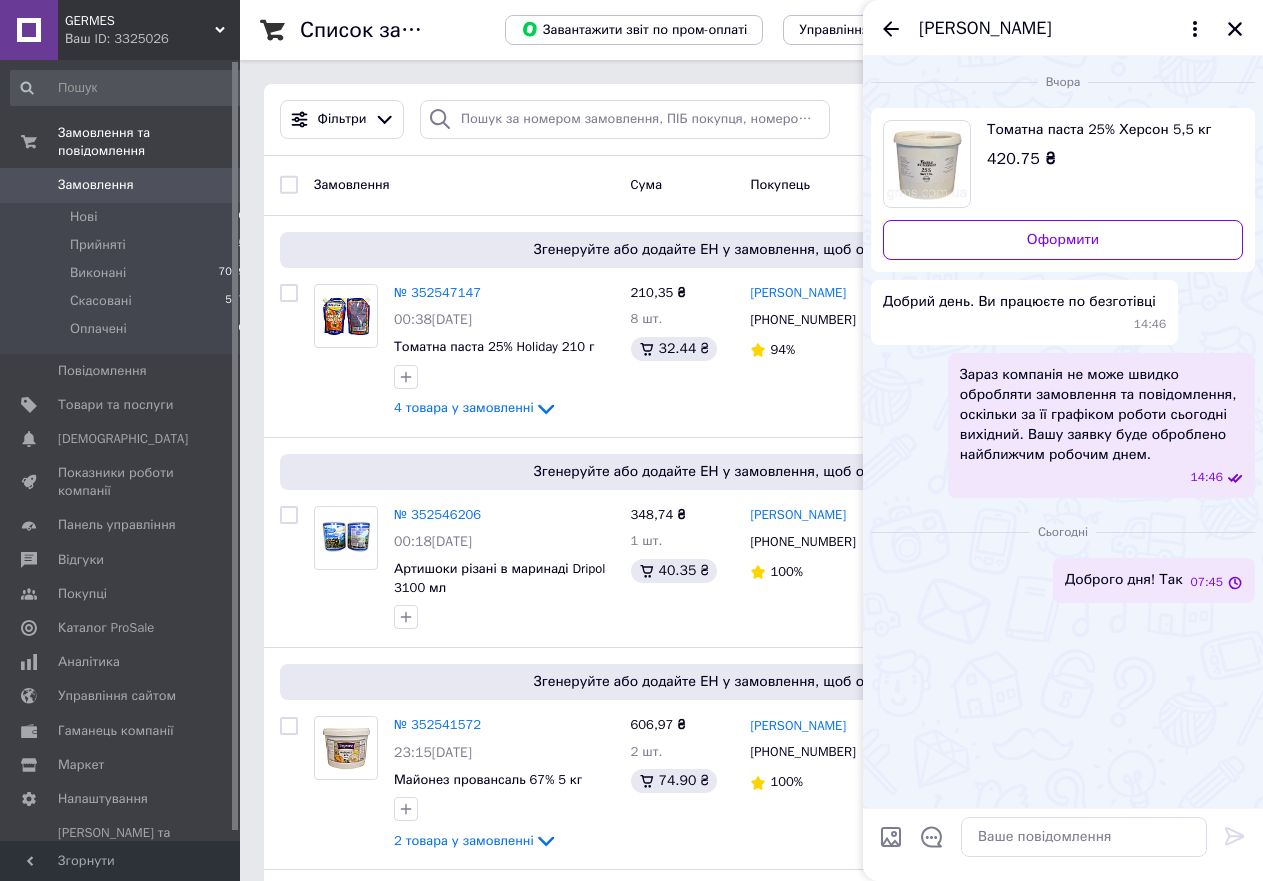 click 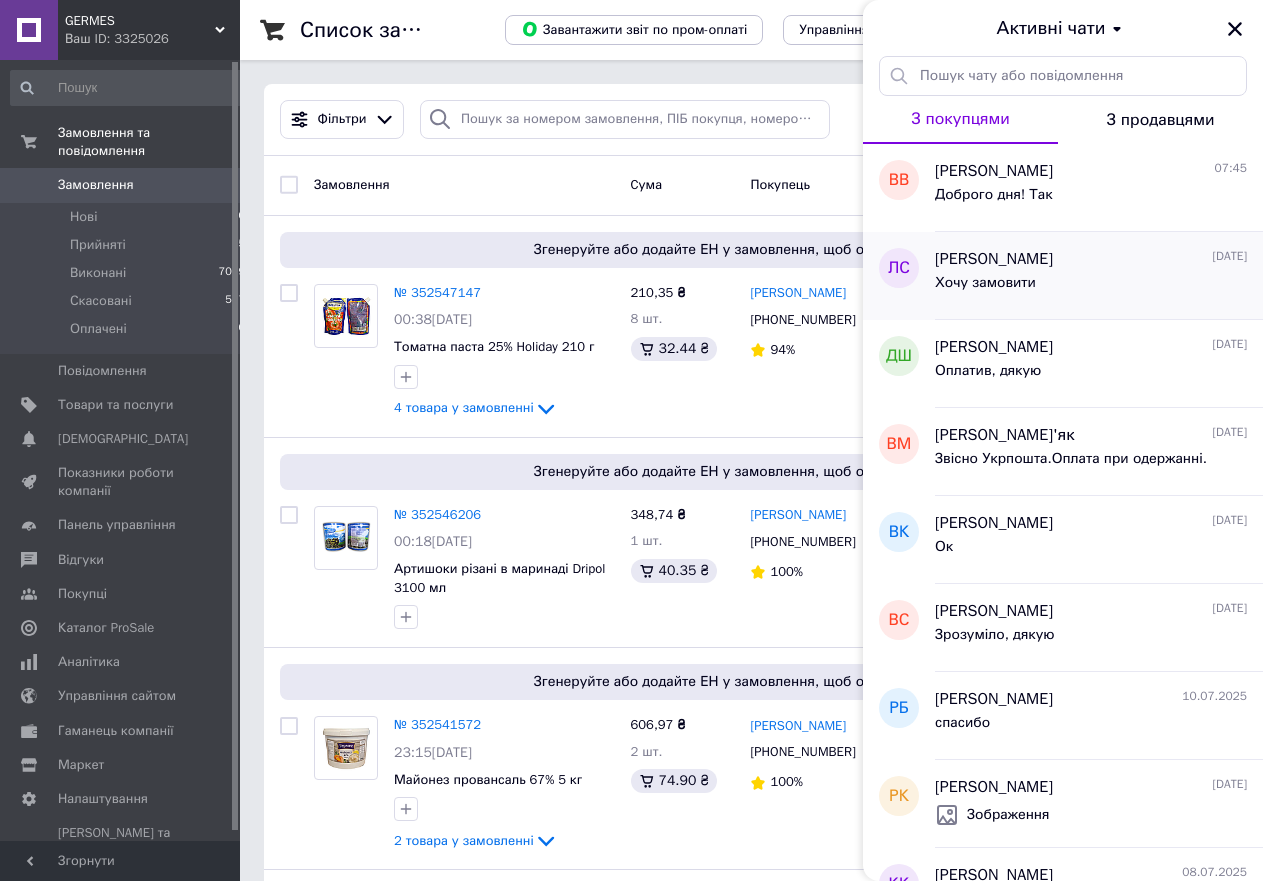 click on "Хочу замовити" at bounding box center [1091, 287] 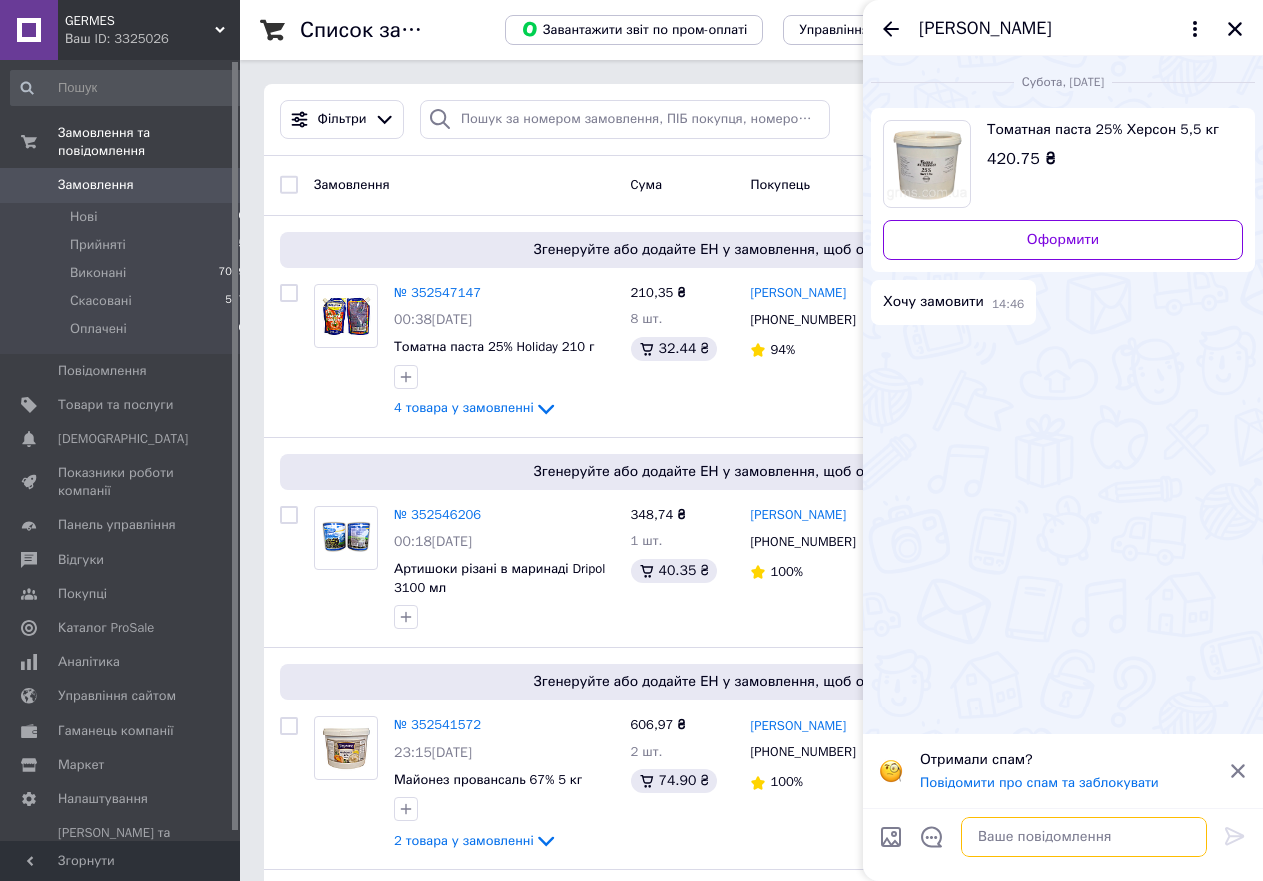 click at bounding box center (1084, 837) 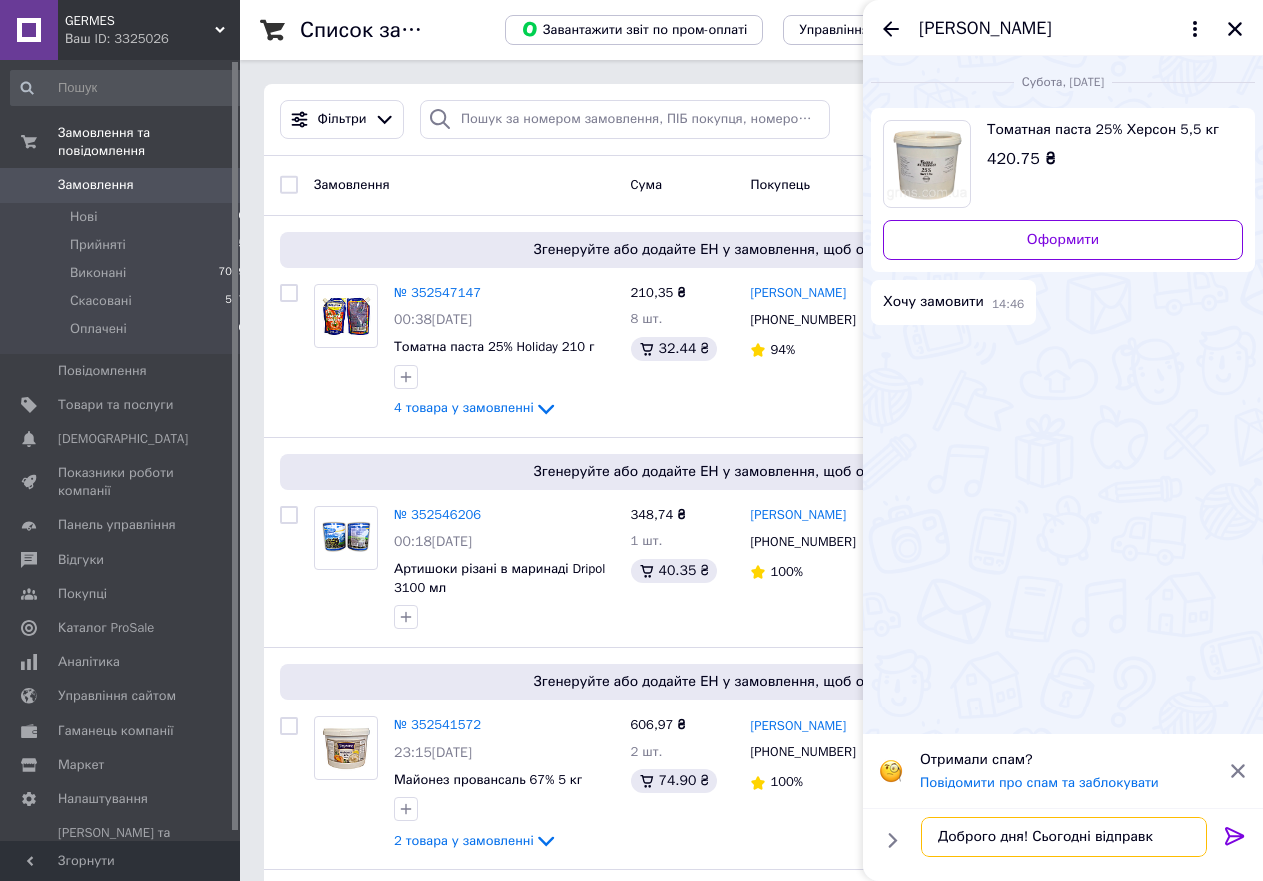 type on "Доброго дня! Сьогодні відправка" 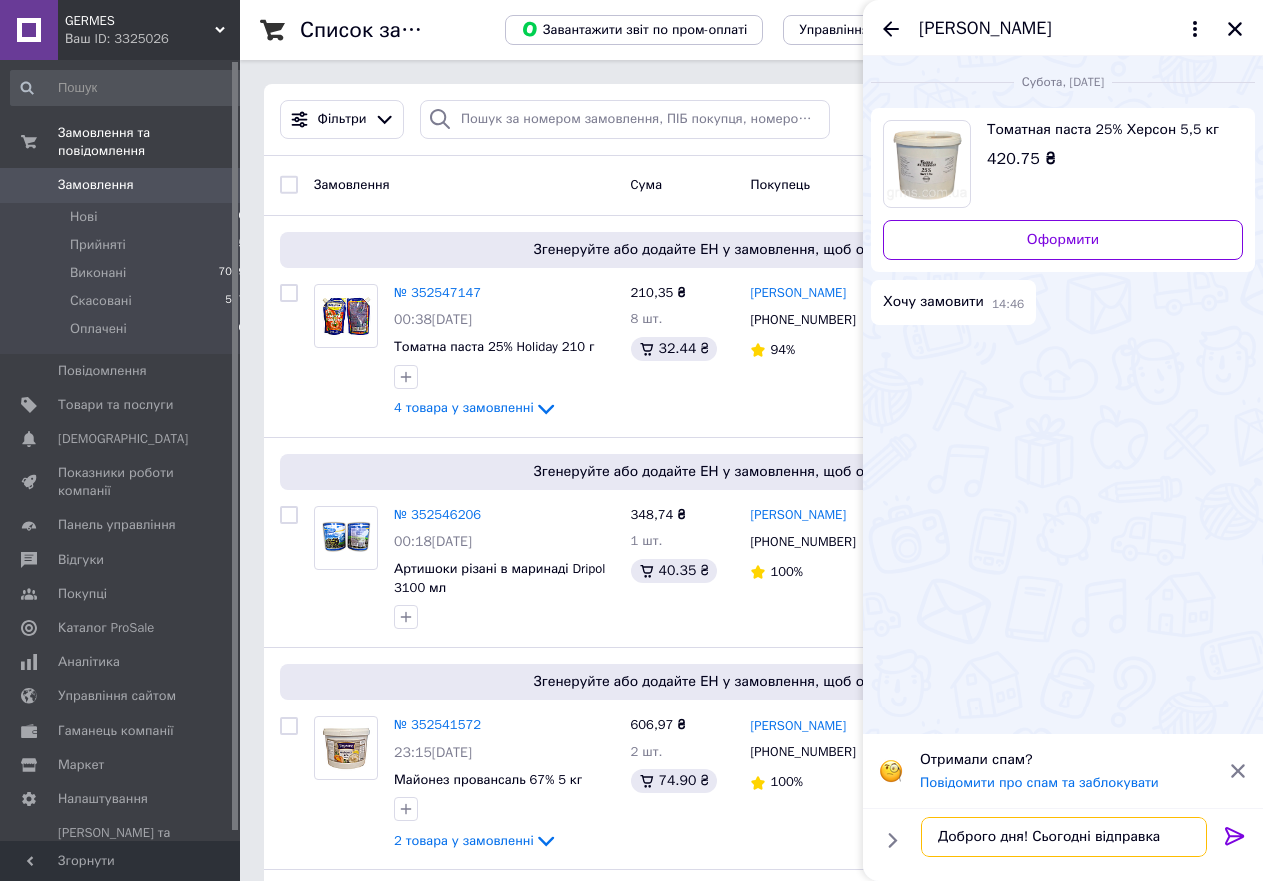 type 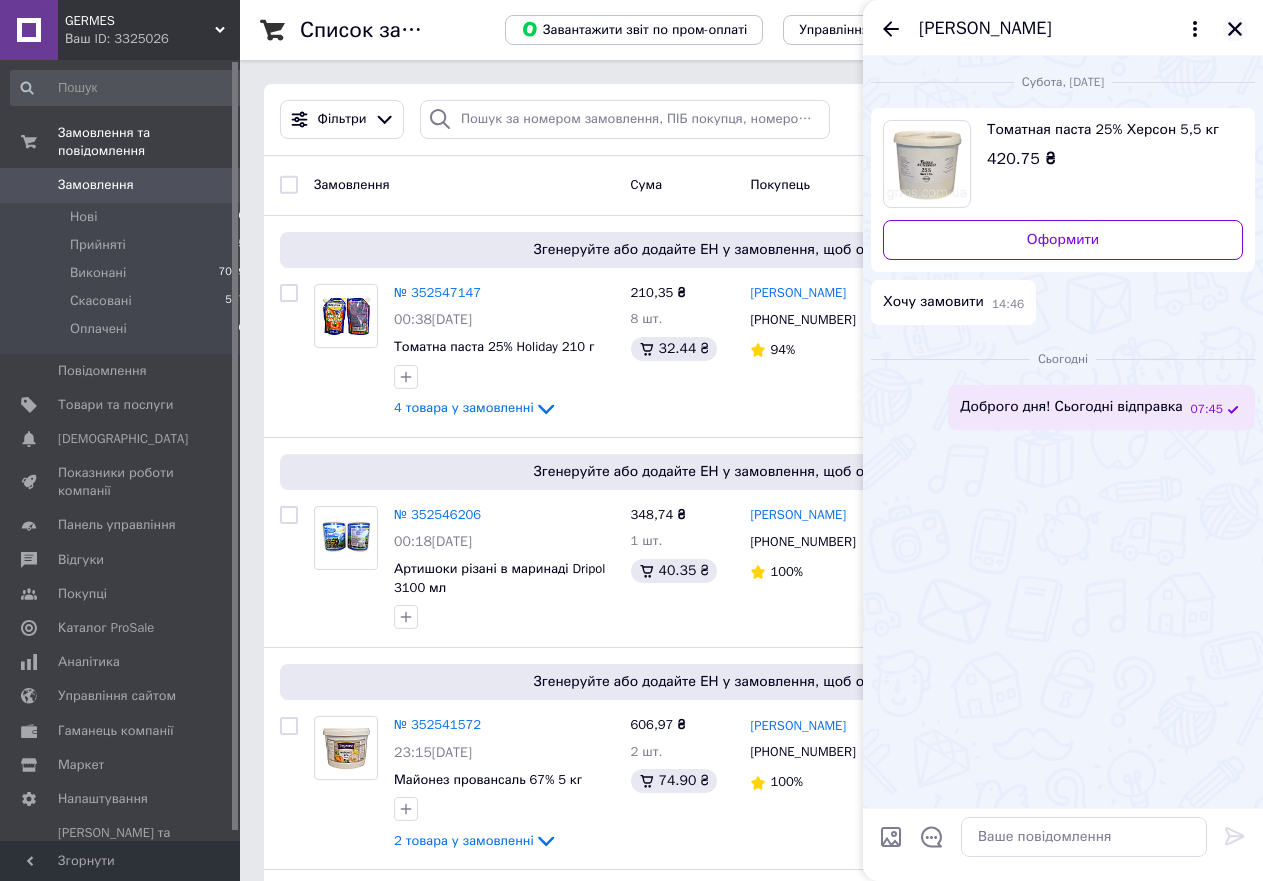 click 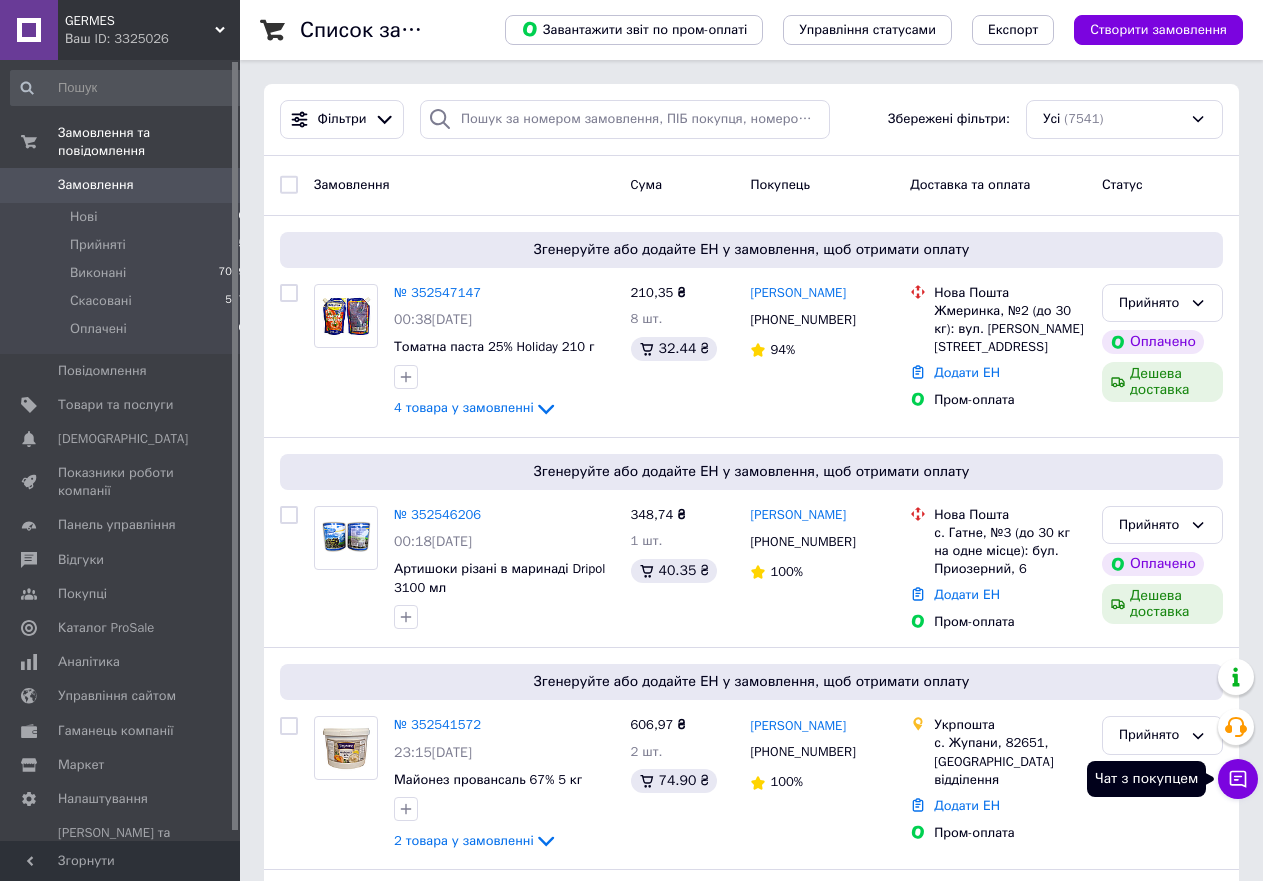 click 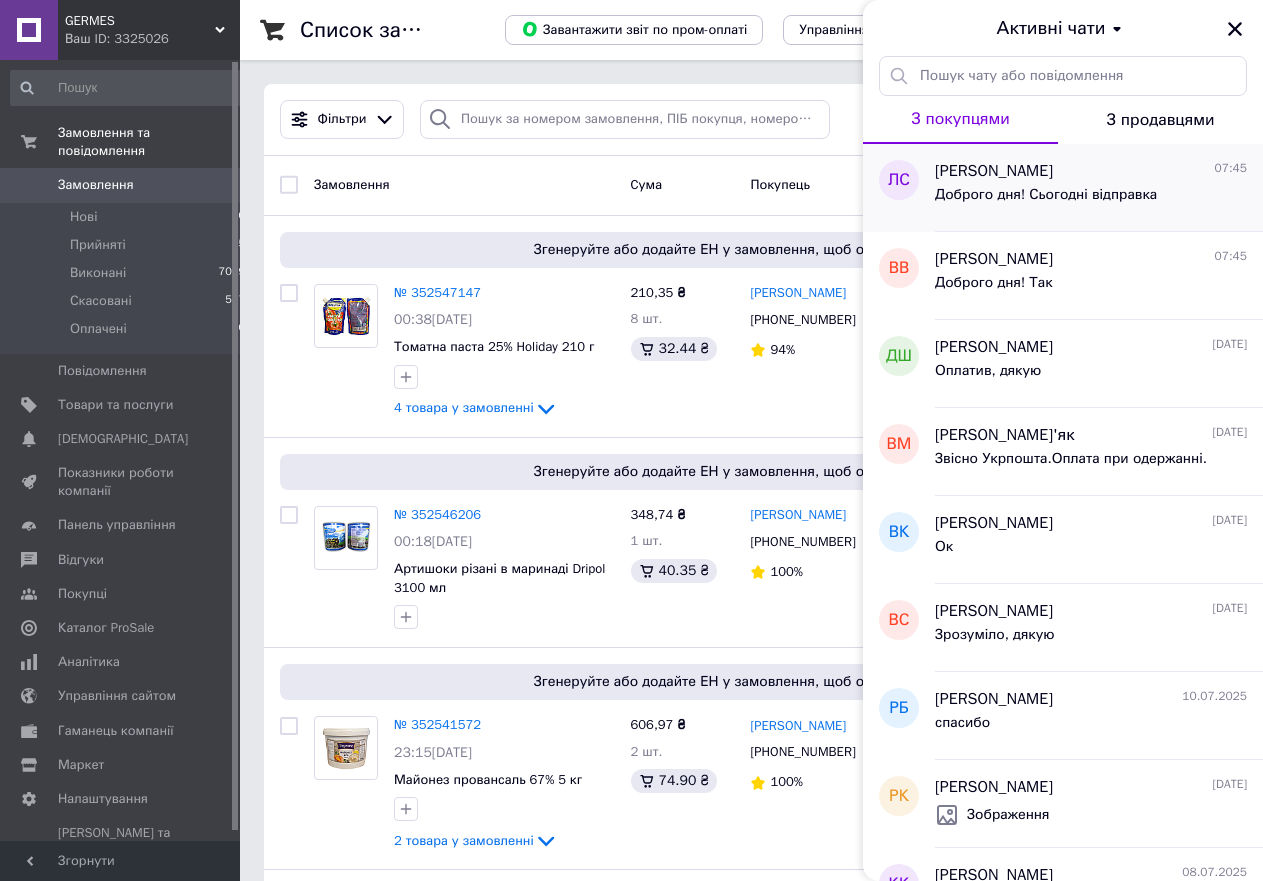 click on "Доброго дня! Сьогодні відправка" at bounding box center [1091, 199] 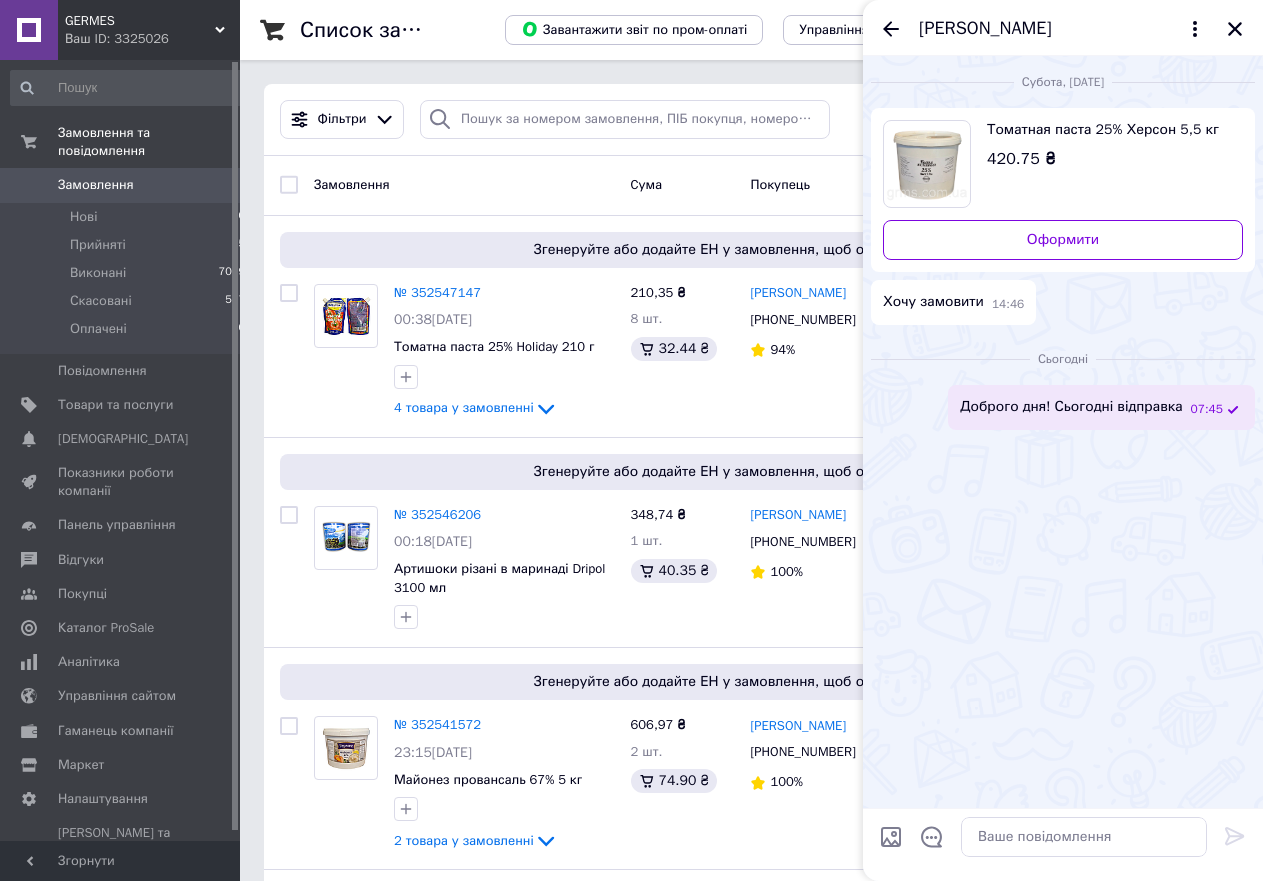 click on "[PERSON_NAME]" at bounding box center (985, 29) 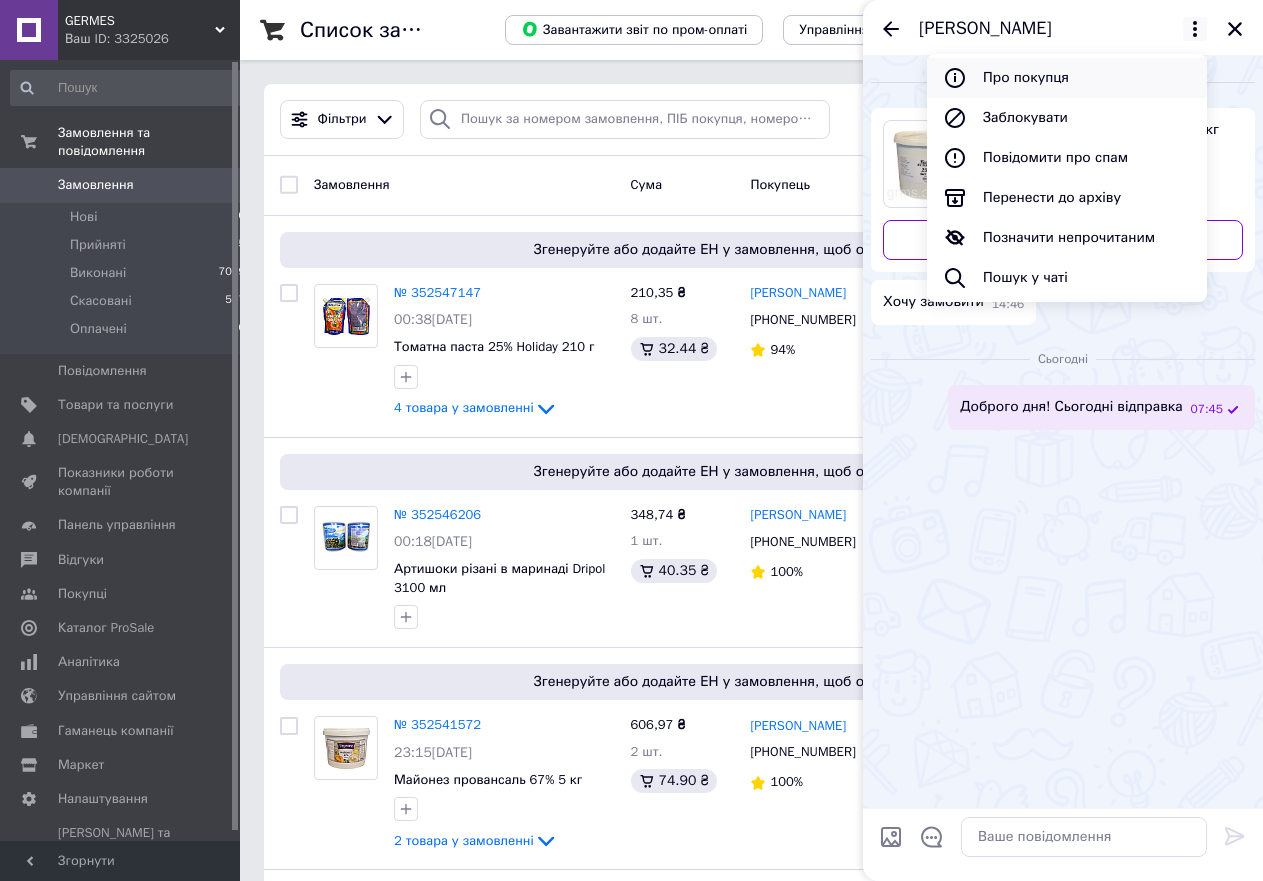 click on "Про покупця" at bounding box center [1067, 78] 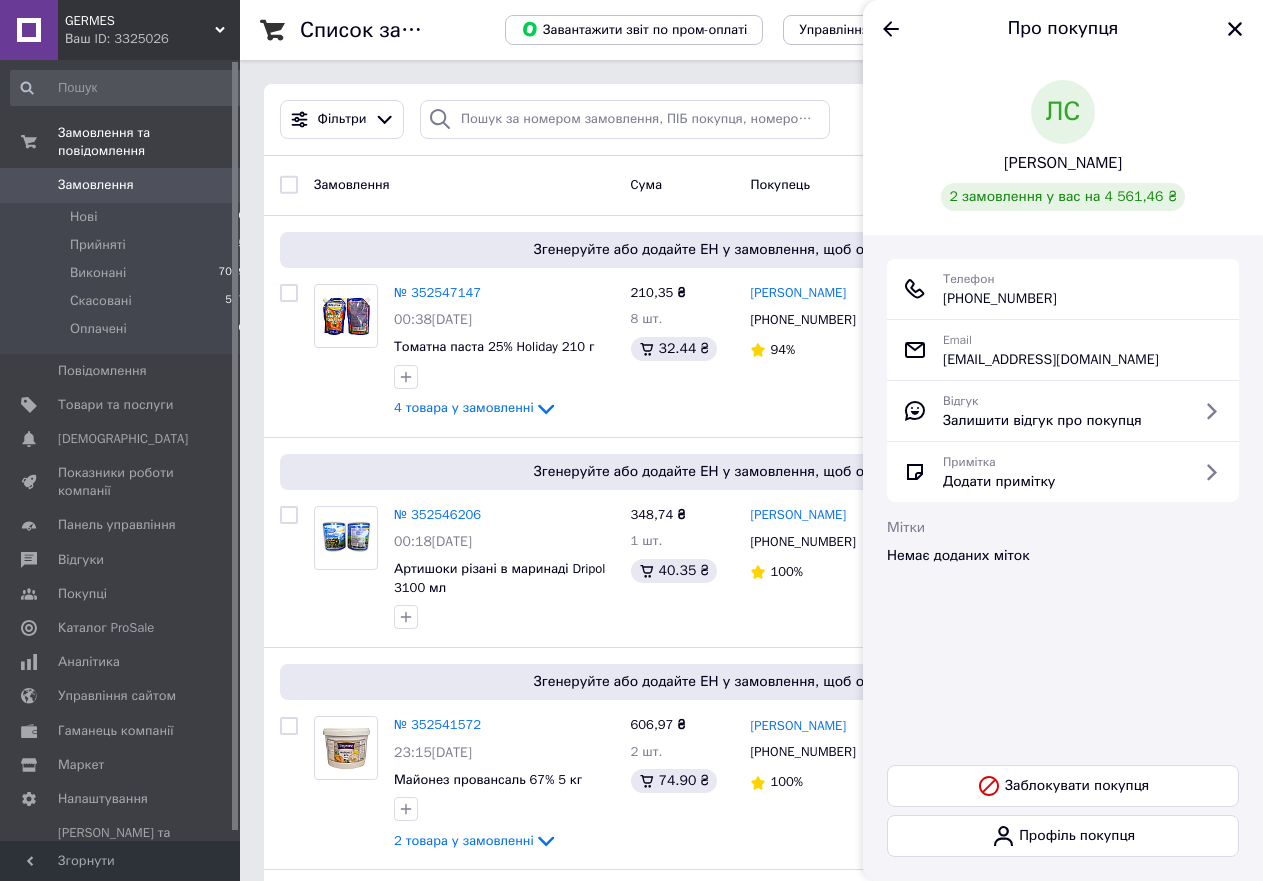 click on "2 замовлення у вас на 4 561,46 ₴" at bounding box center (1062, 196) 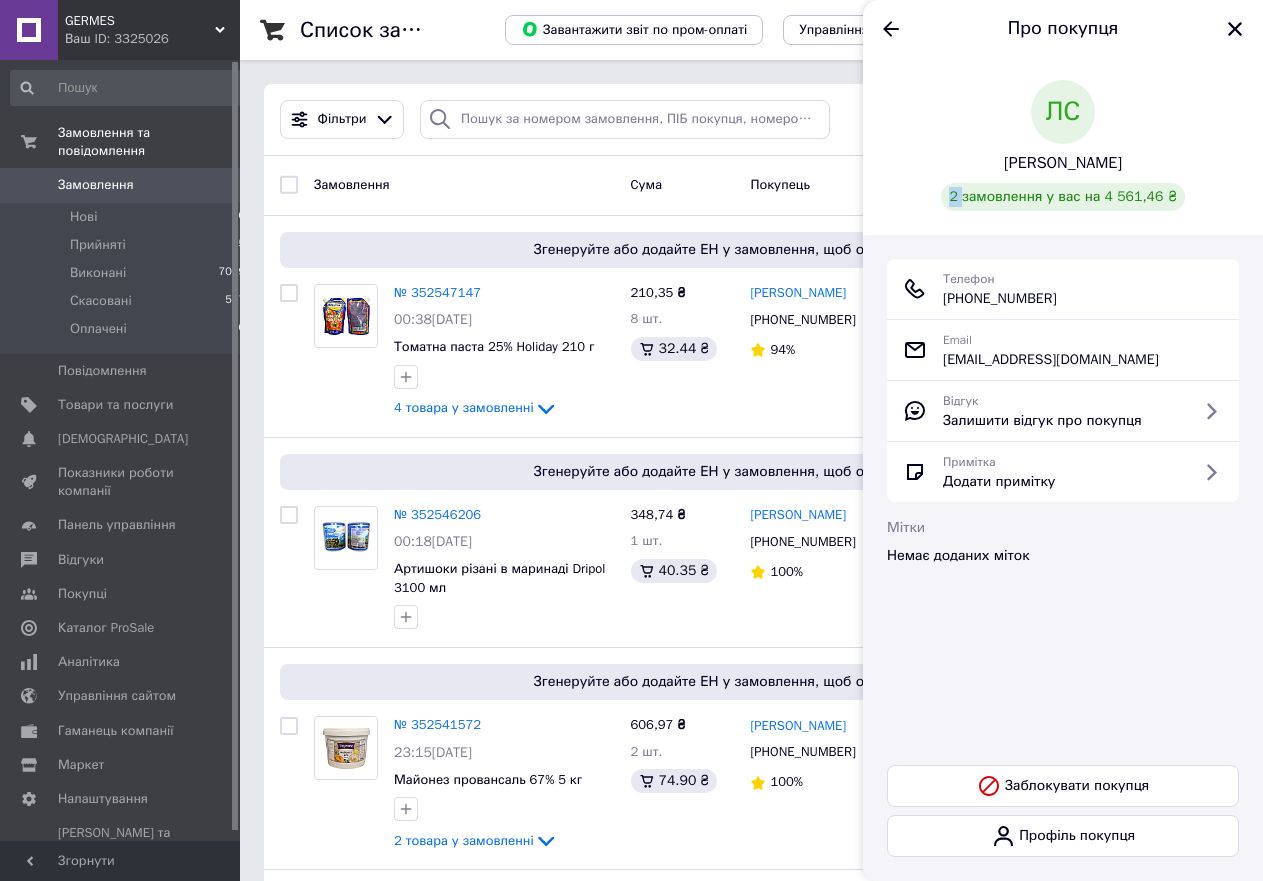 drag, startPoint x: 966, startPoint y: 197, endPoint x: 955, endPoint y: 193, distance: 11.7046995 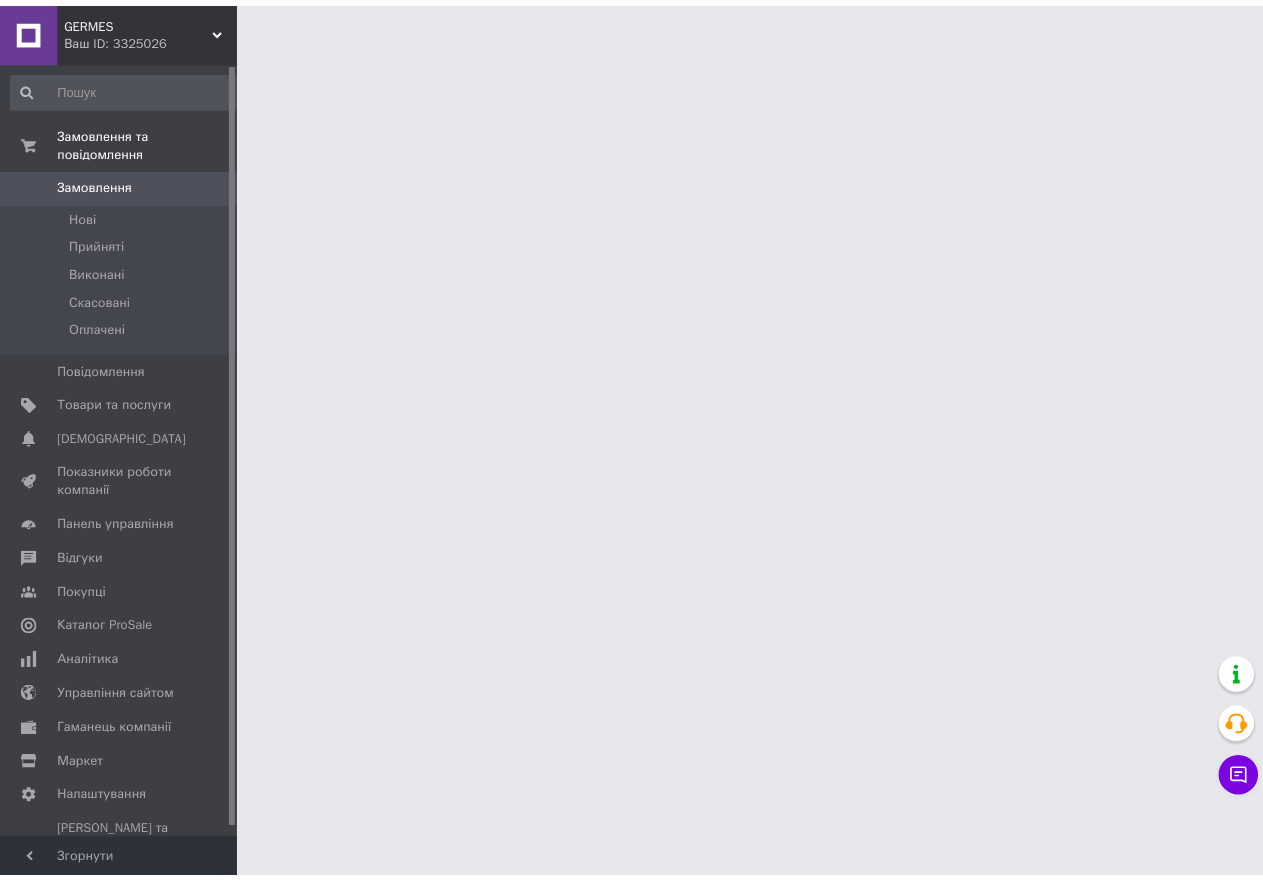 scroll, scrollTop: 0, scrollLeft: 0, axis: both 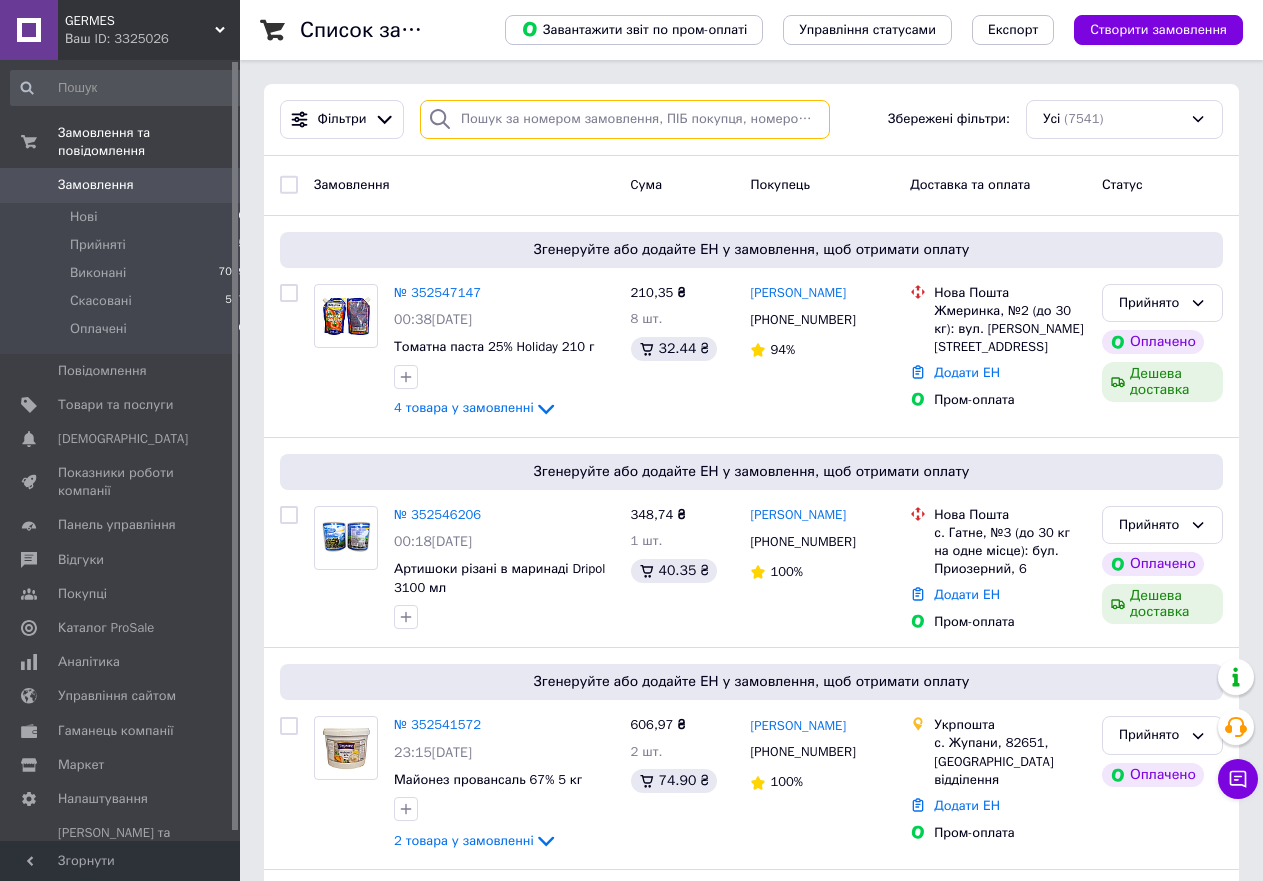 paste on "380970961016" 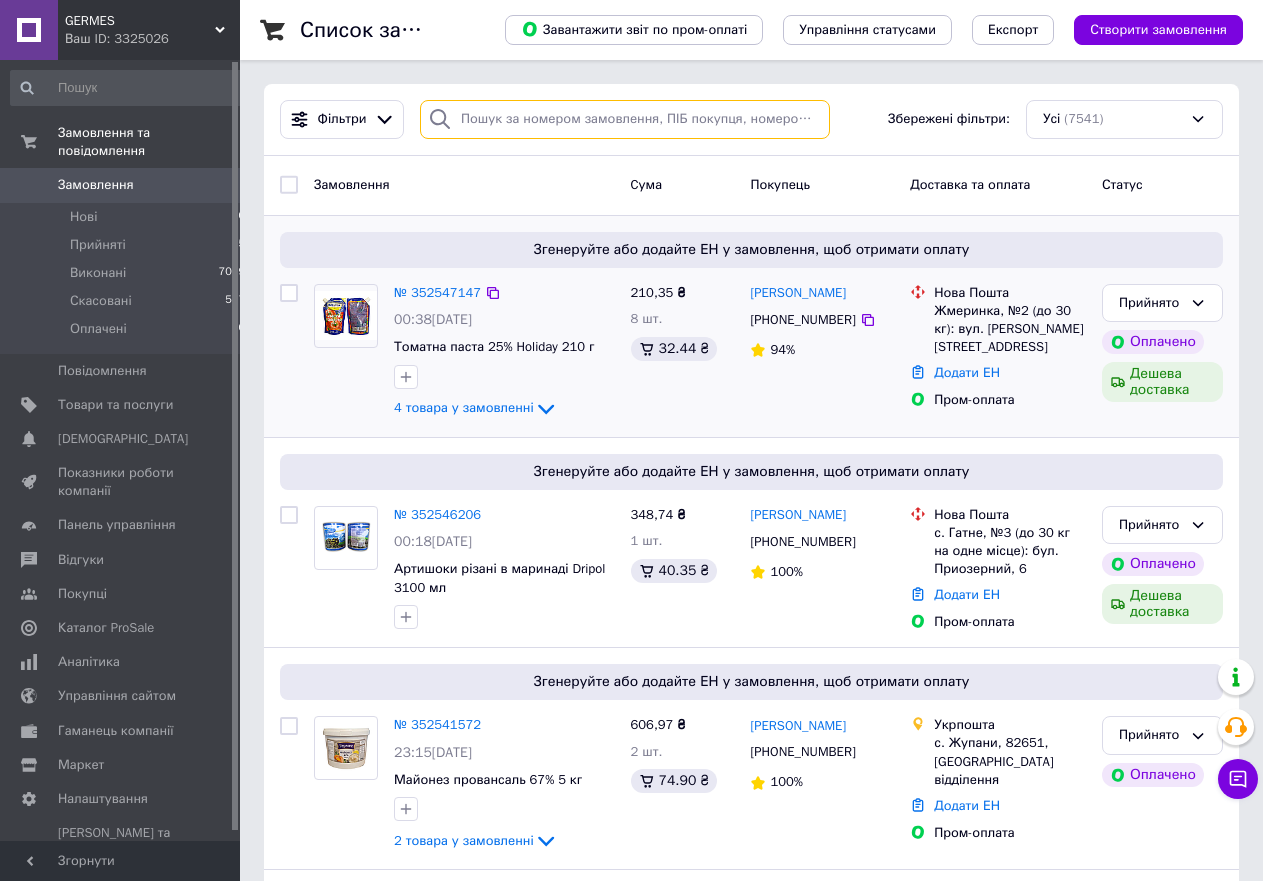 type on "380970961016" 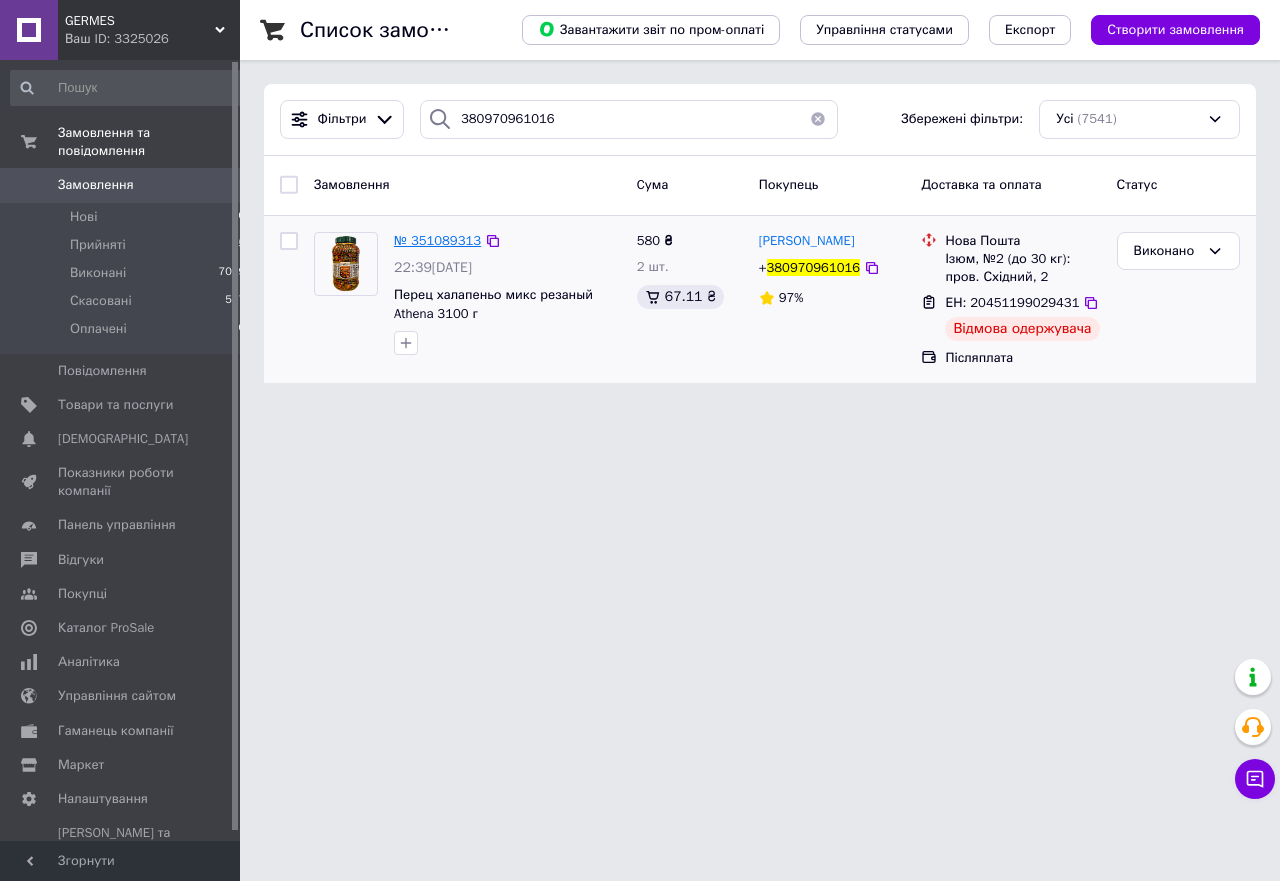 click on "№ 351089313" at bounding box center (437, 240) 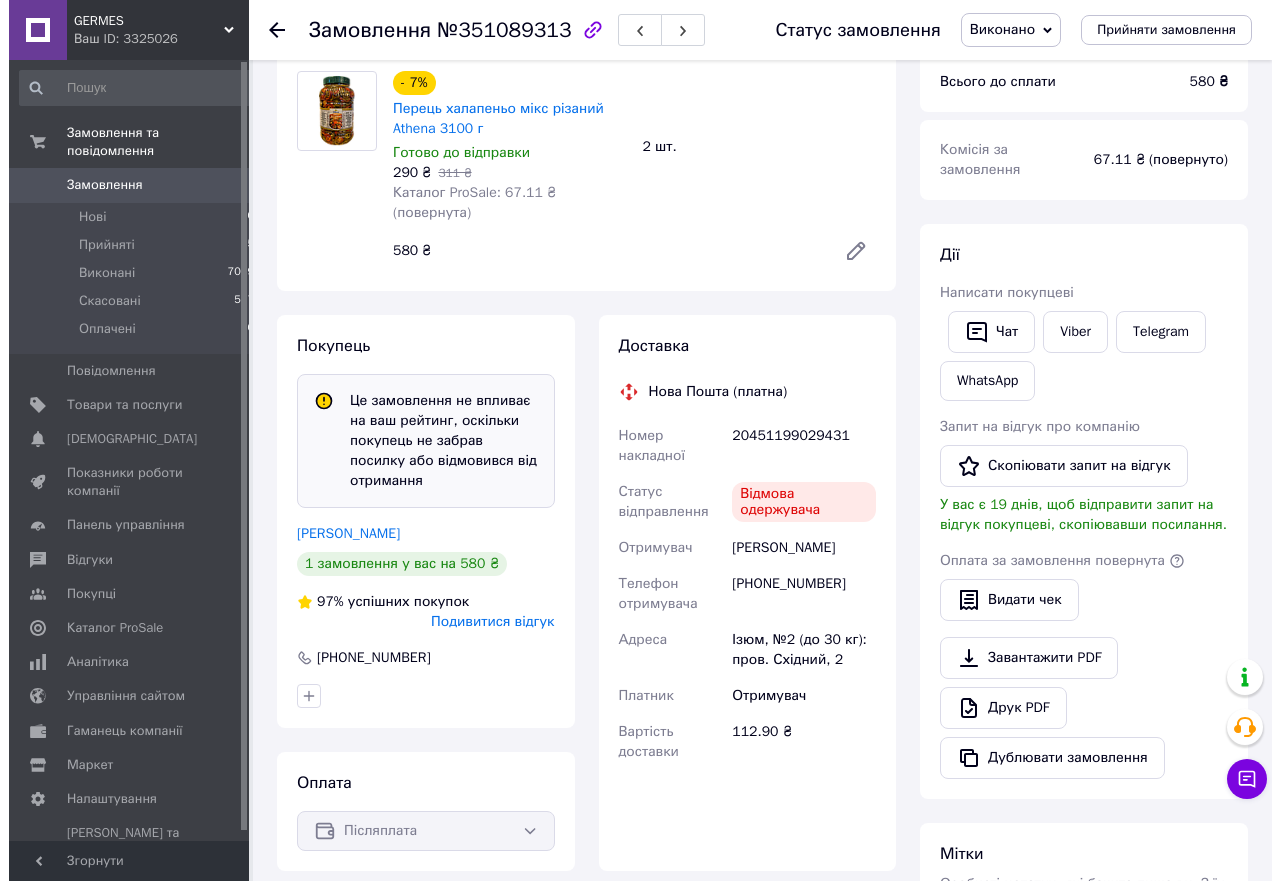 scroll, scrollTop: 306, scrollLeft: 0, axis: vertical 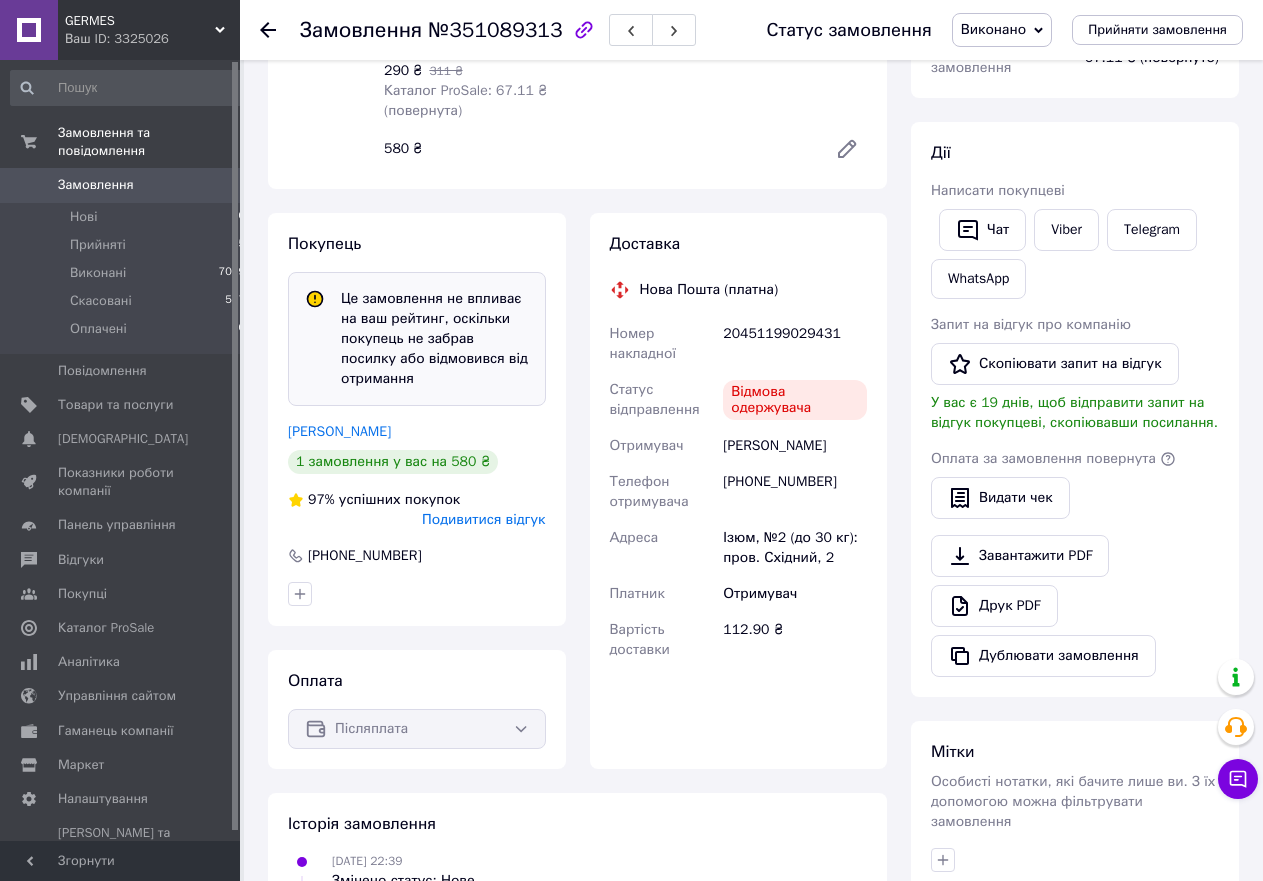 click on "Подивитися відгук" at bounding box center (483, 519) 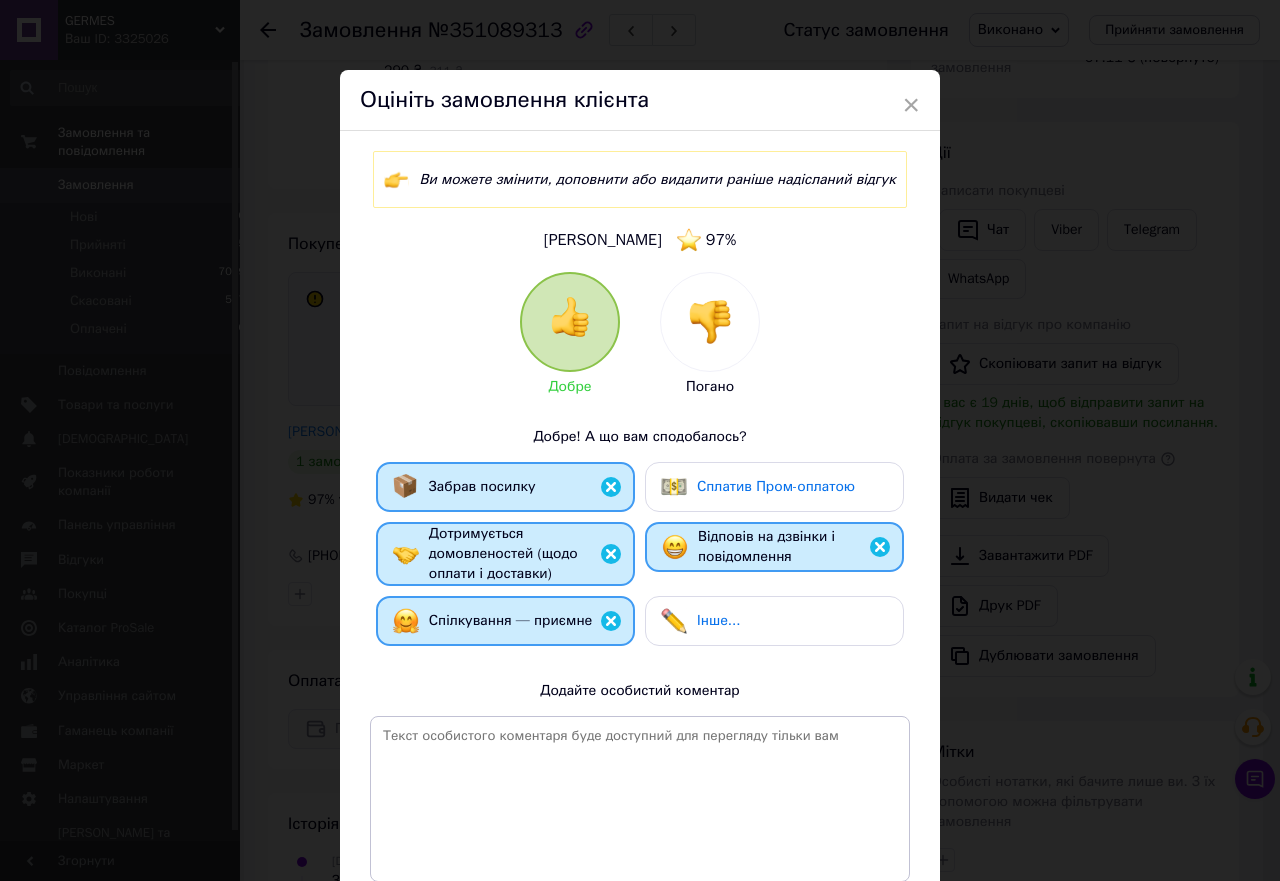 click at bounding box center (611, 487) 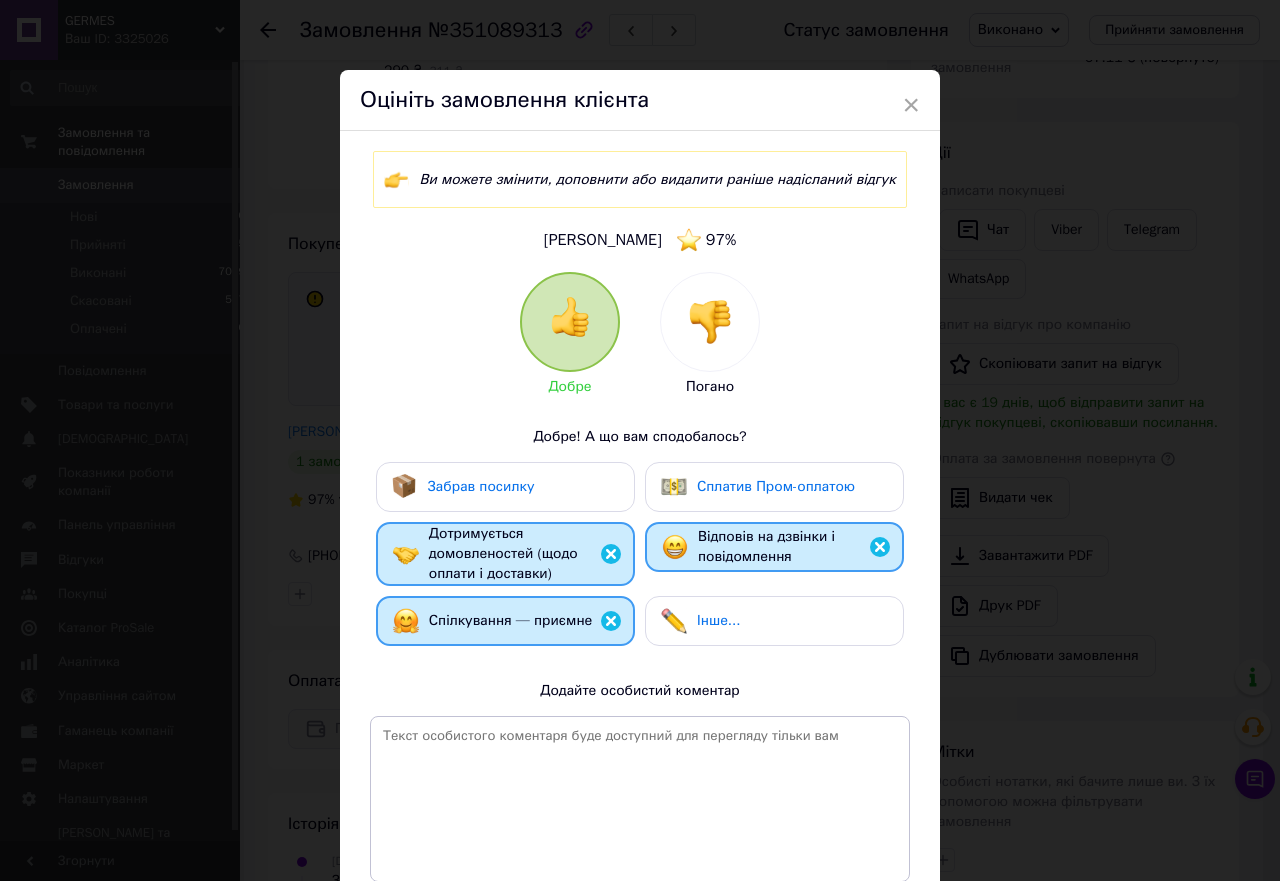 click at bounding box center [611, 554] 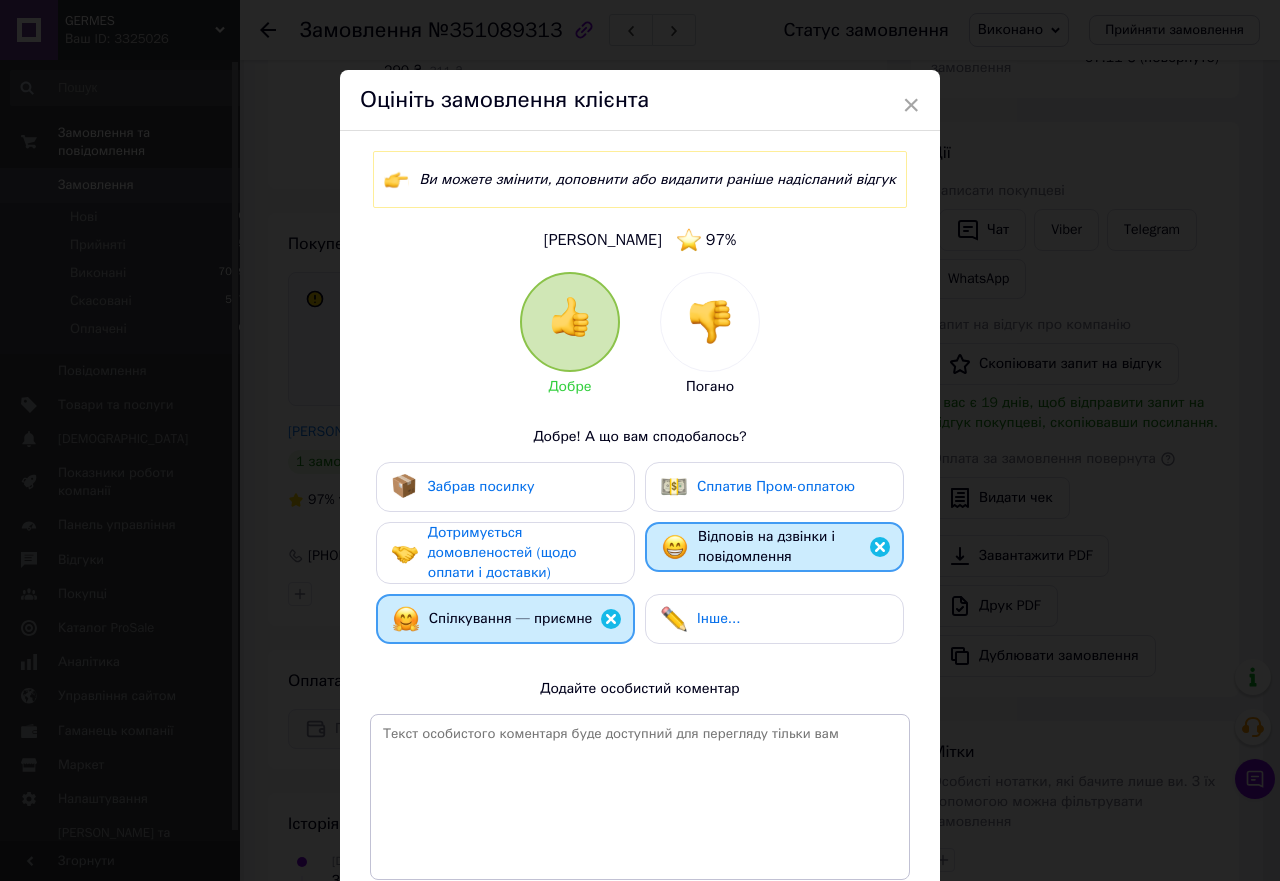 click at bounding box center [611, 619] 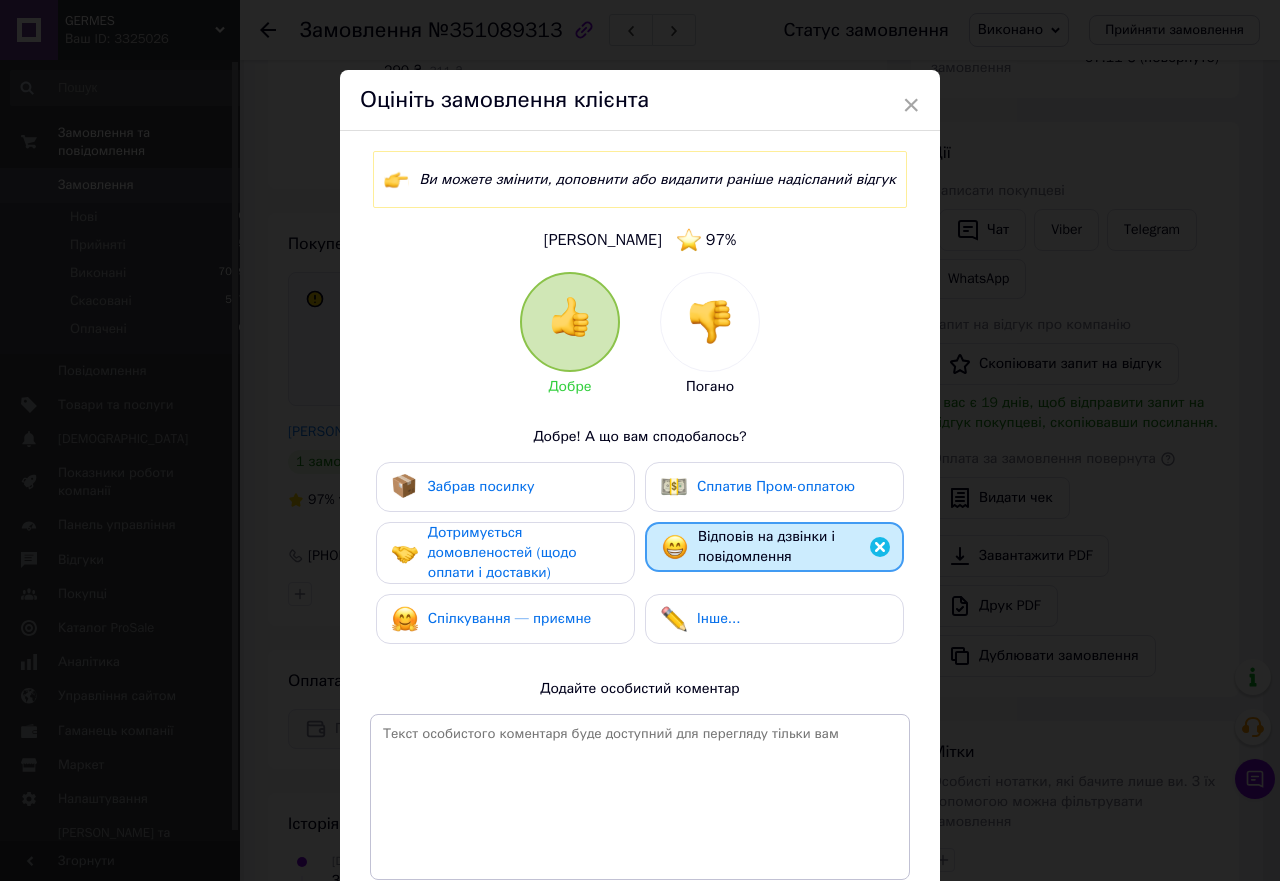 click at bounding box center (880, 547) 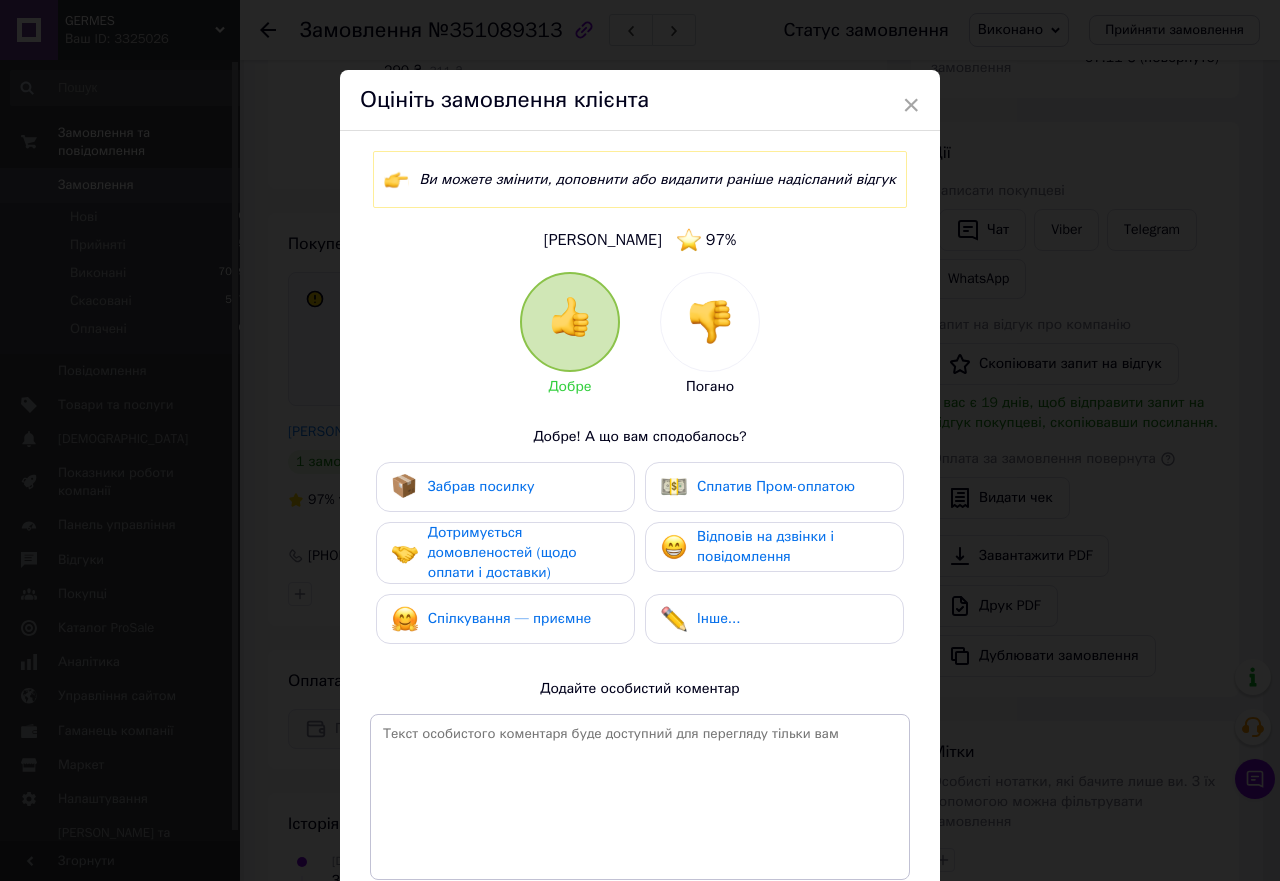 click at bounding box center [710, 322] 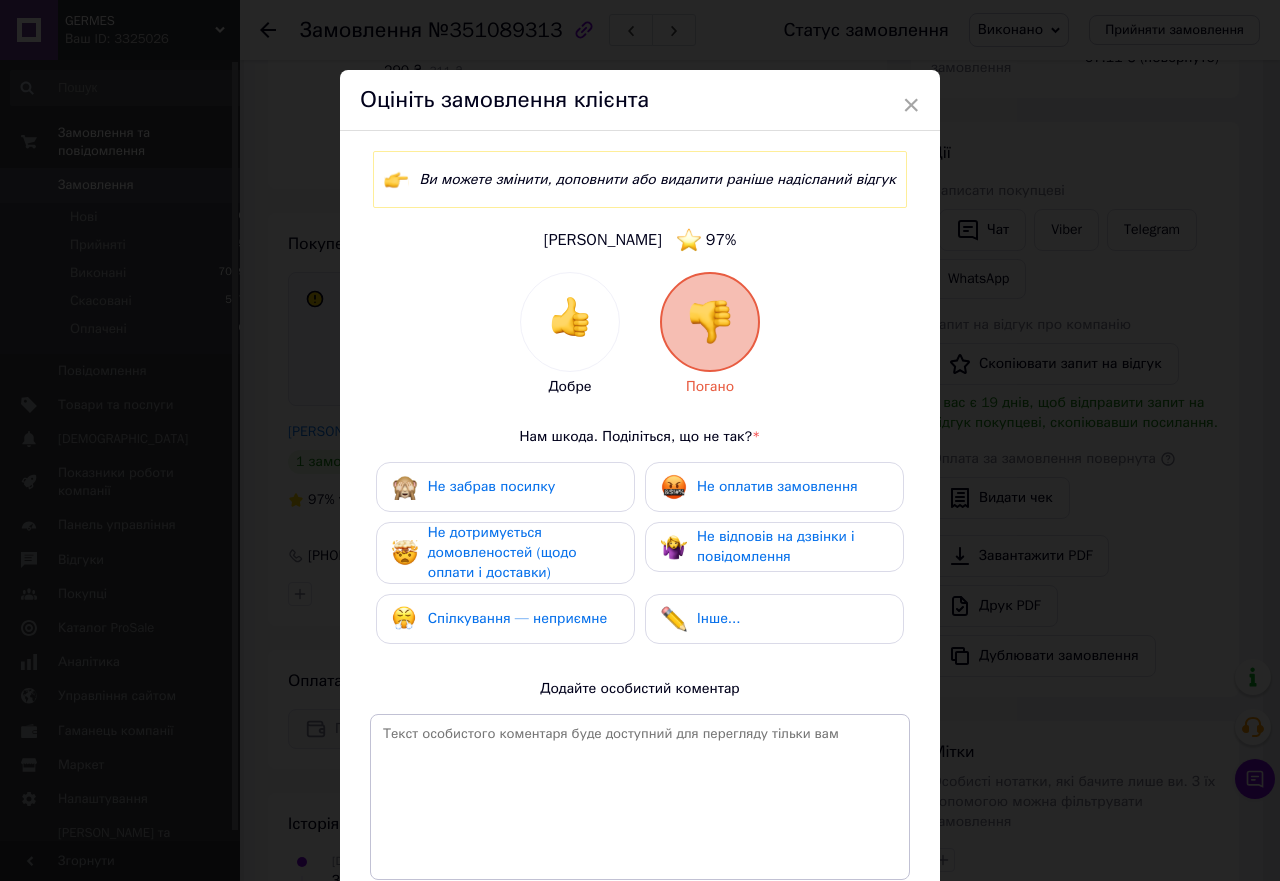 click on "Не забрав посилку" at bounding box center [491, 486] 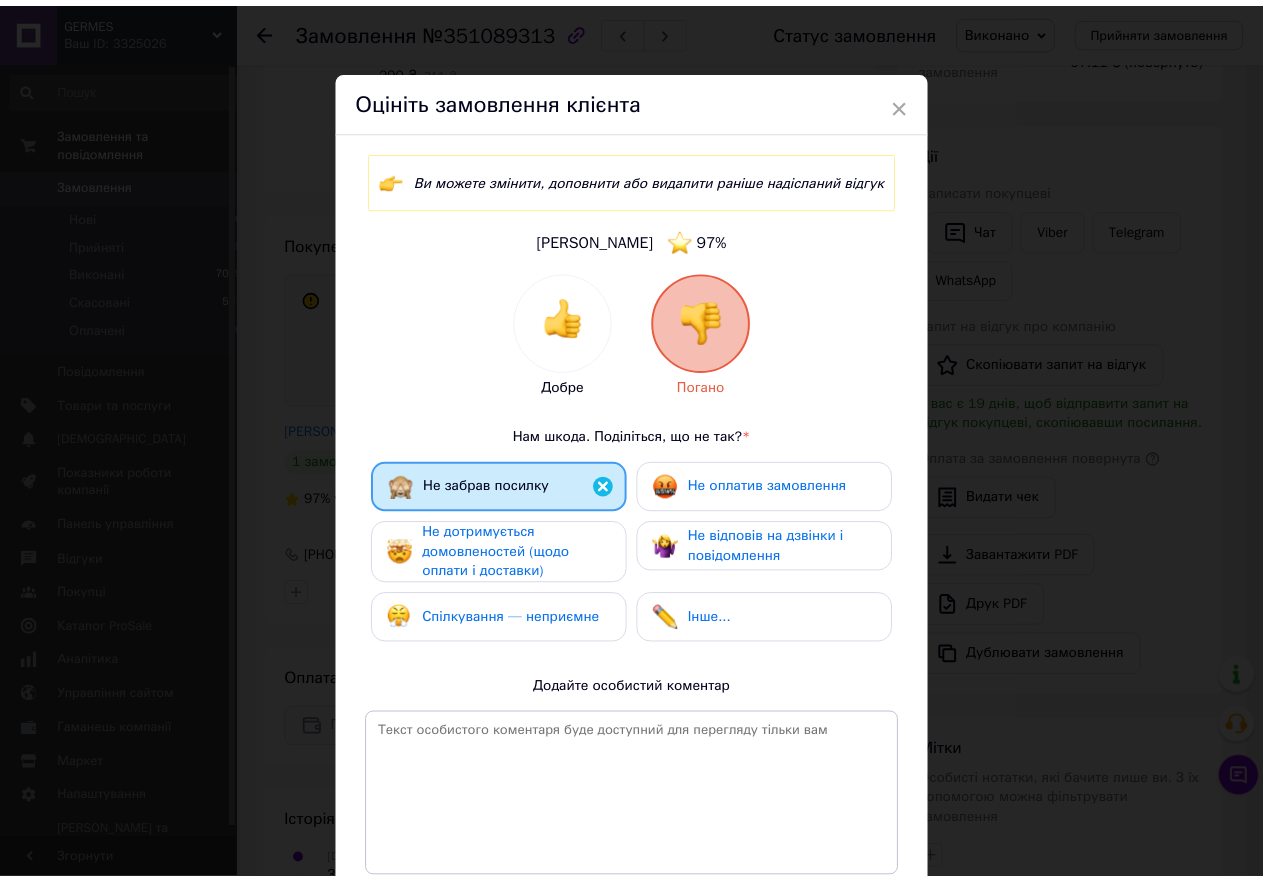 scroll, scrollTop: 192, scrollLeft: 0, axis: vertical 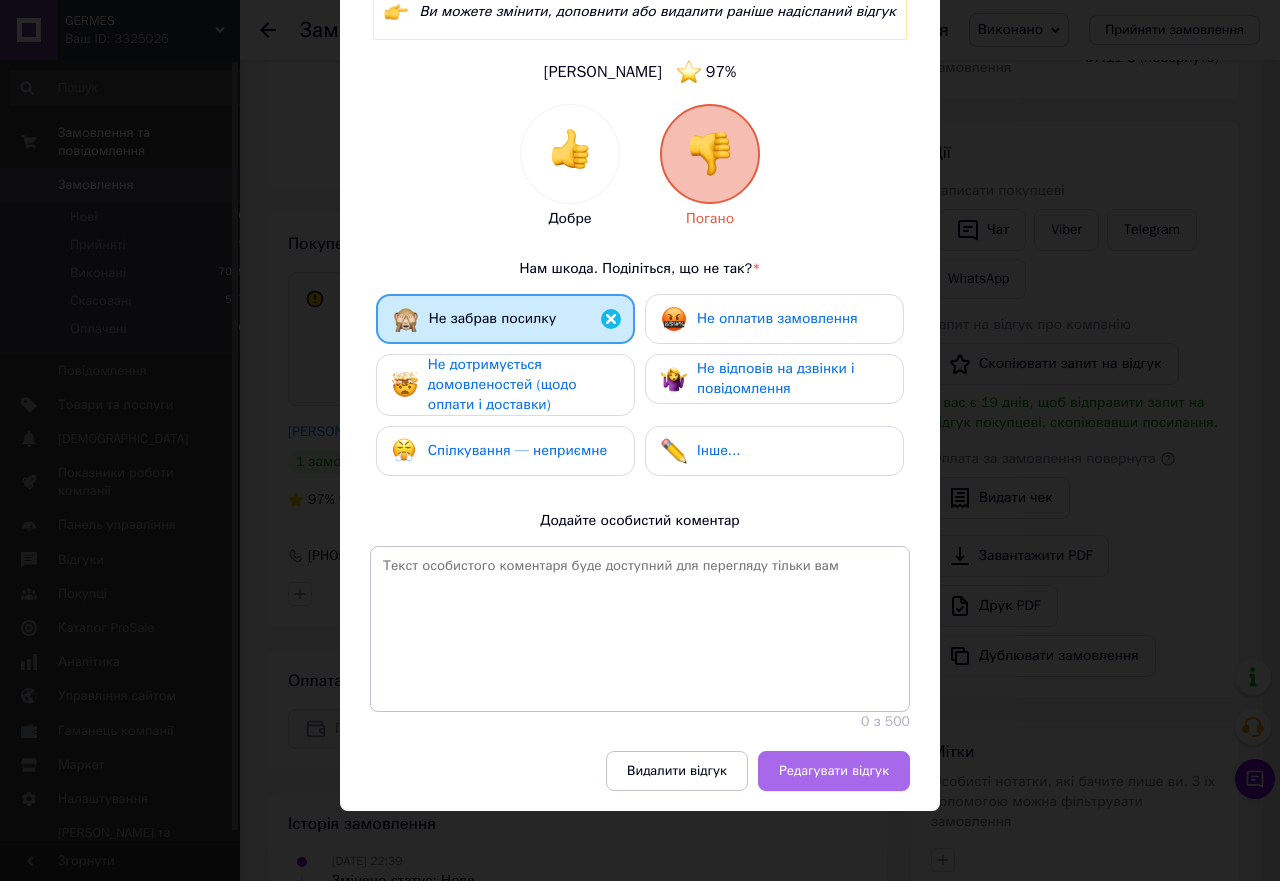 click on "Редагувати відгук" at bounding box center [834, 771] 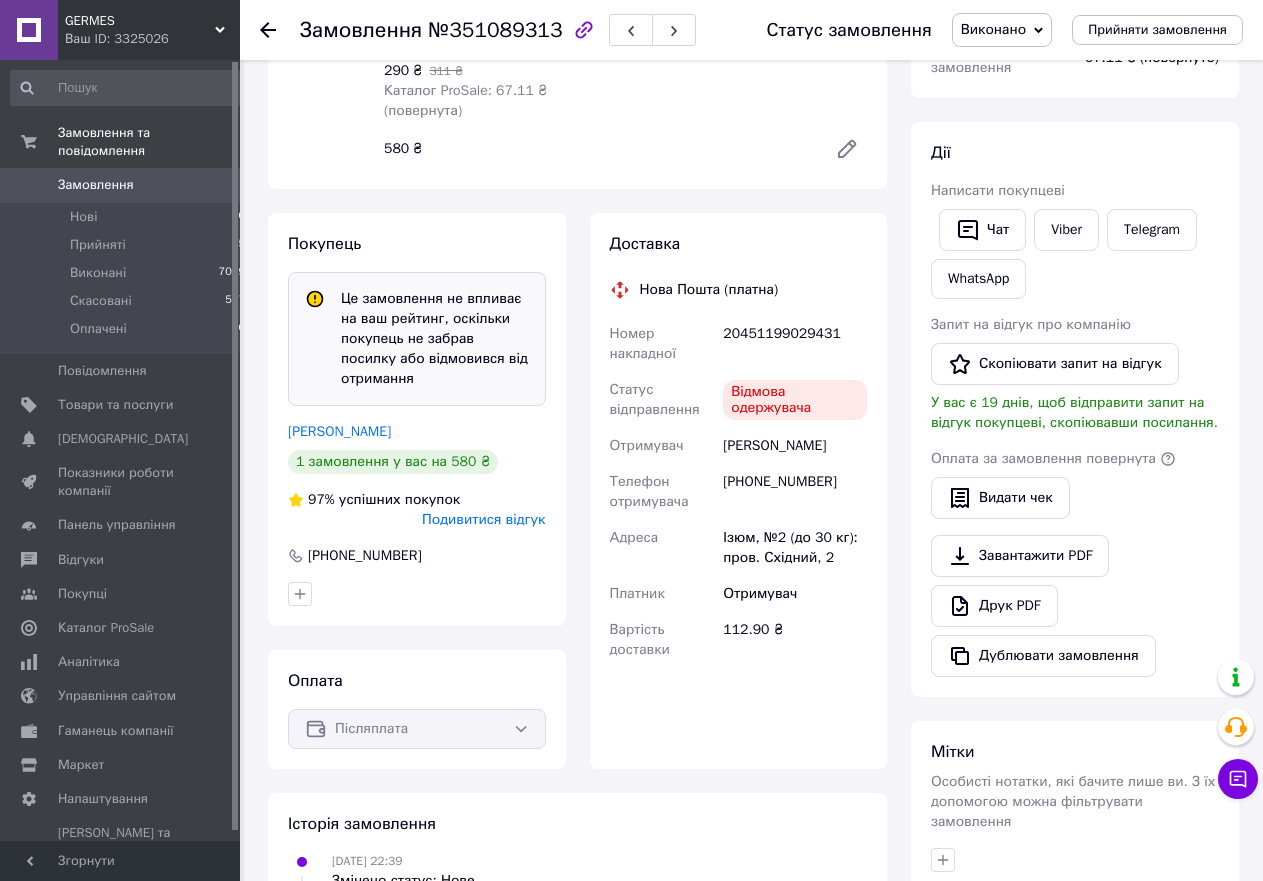 click 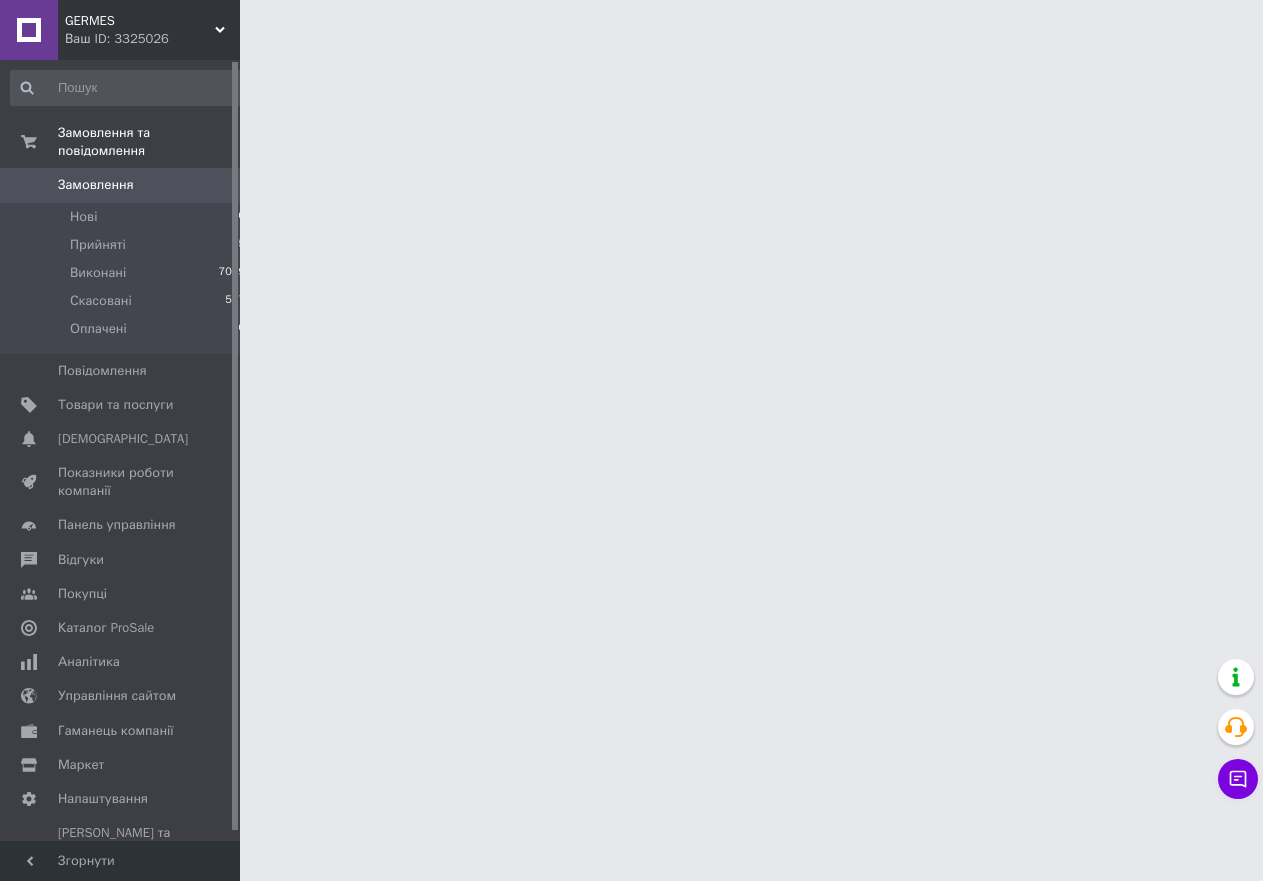 scroll, scrollTop: 0, scrollLeft: 0, axis: both 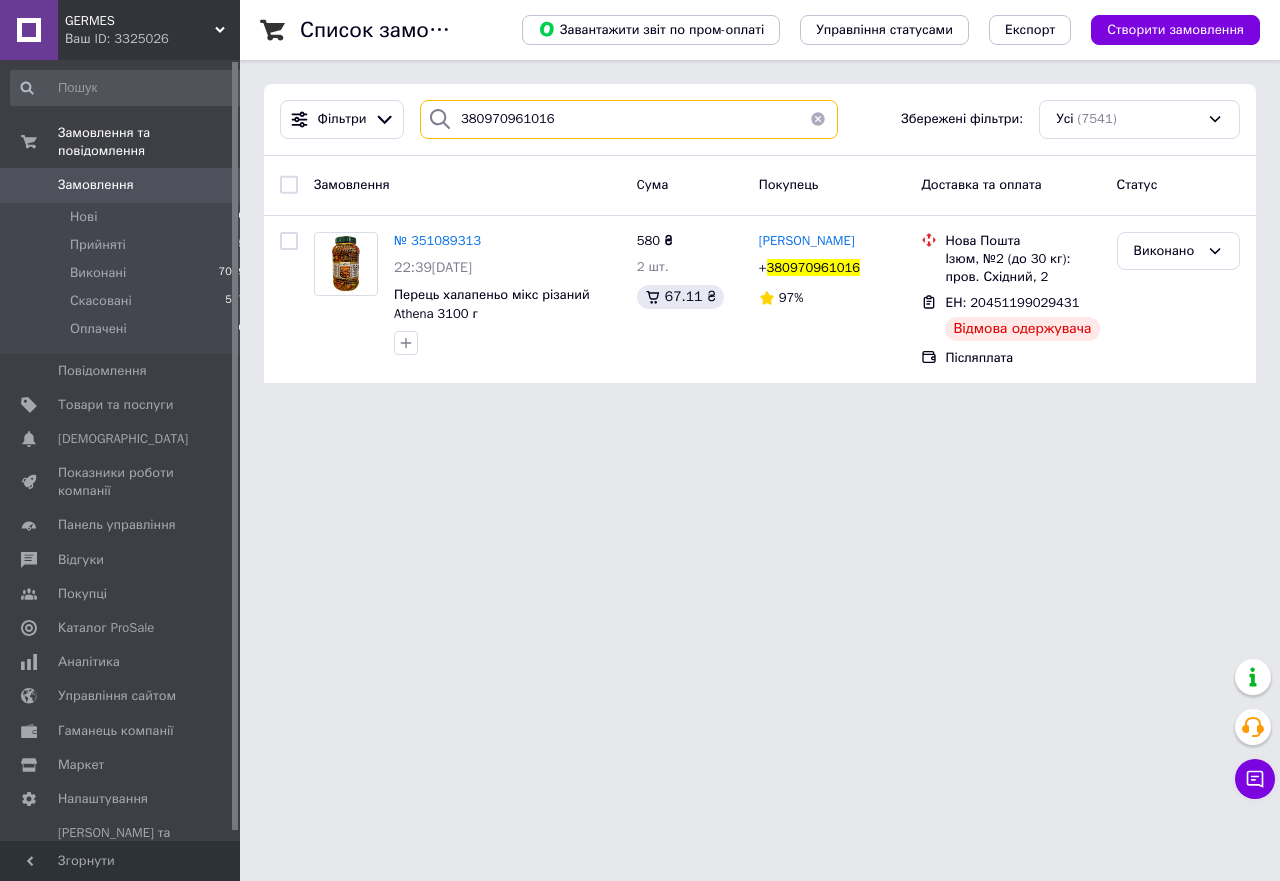 drag, startPoint x: 574, startPoint y: 123, endPoint x: 364, endPoint y: 108, distance: 210.53503 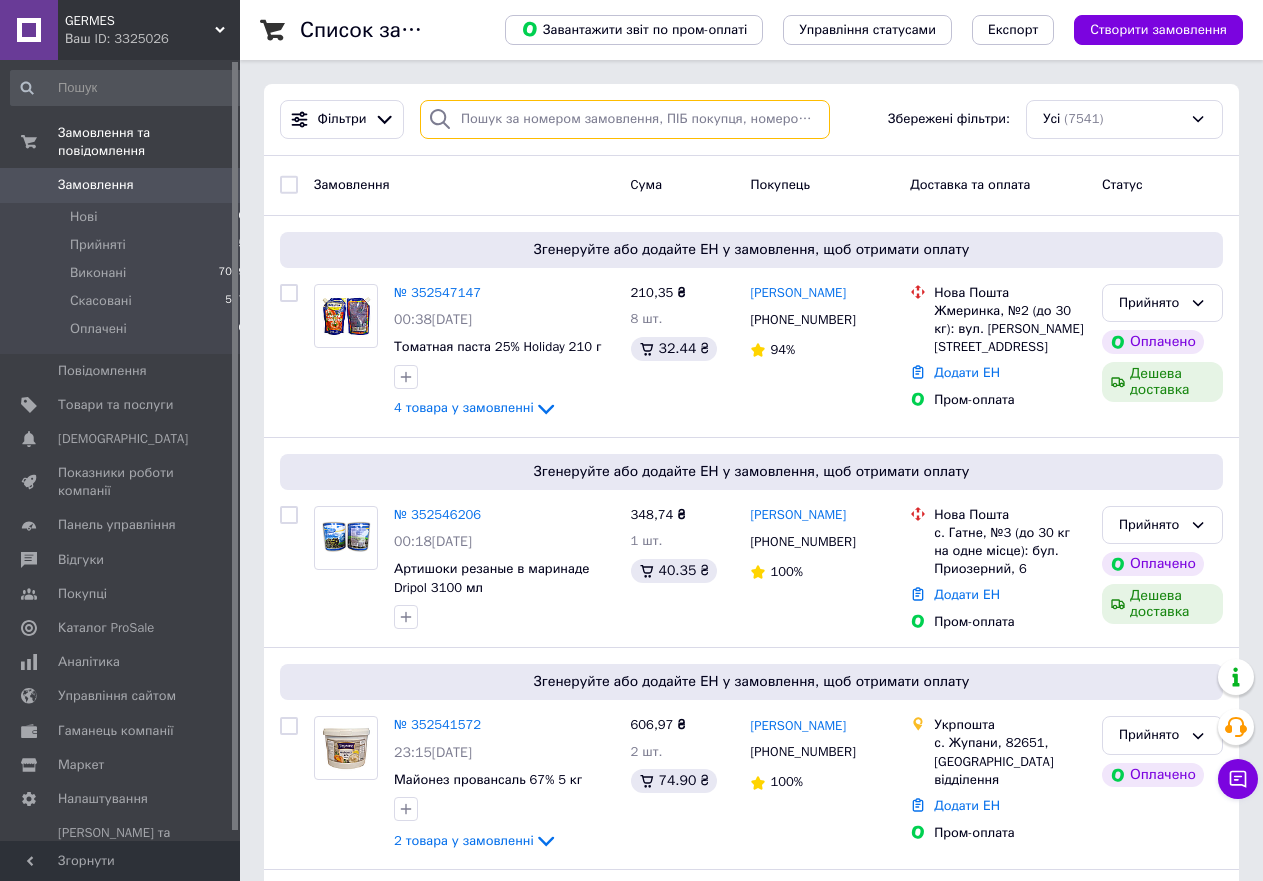 type 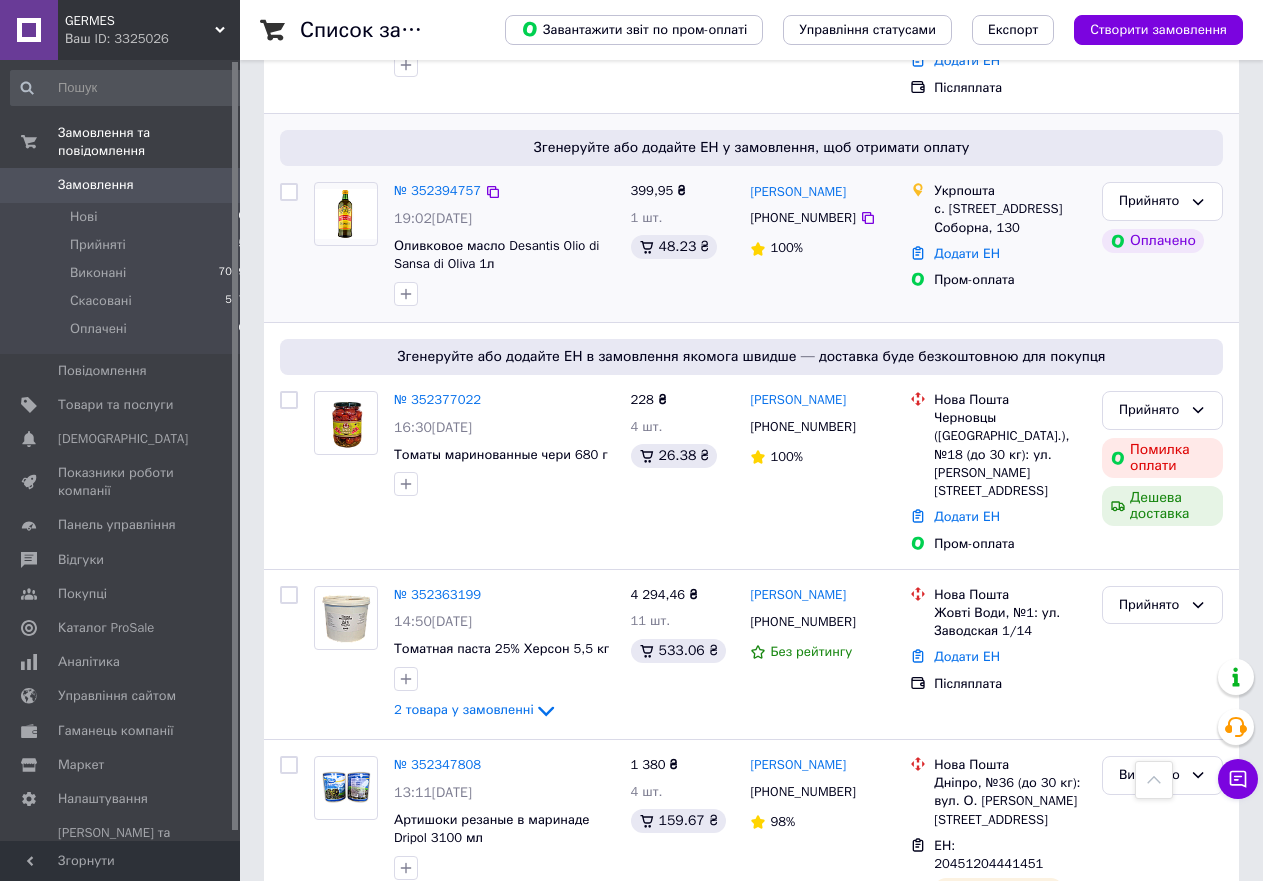 scroll, scrollTop: 2958, scrollLeft: 0, axis: vertical 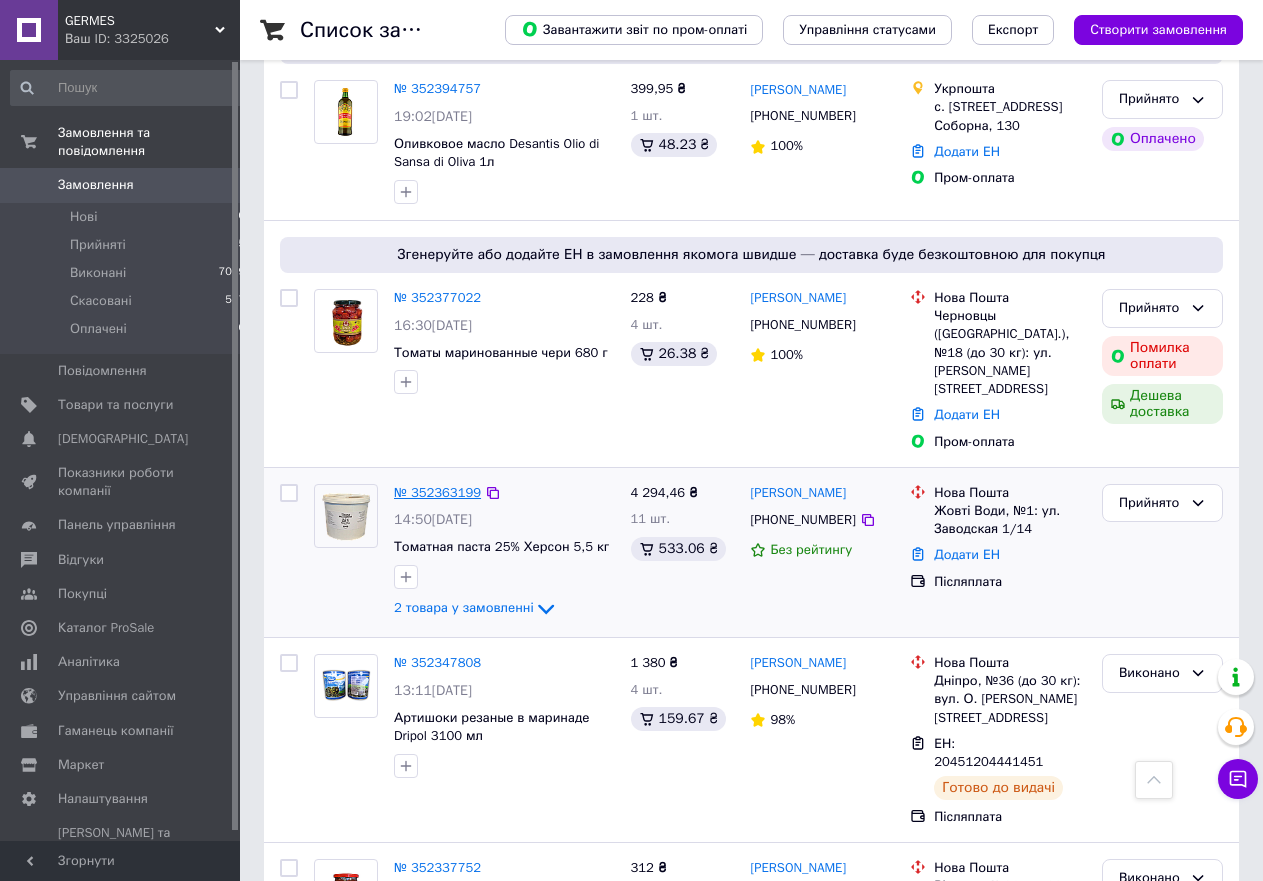 click on "№ 352363199" at bounding box center (437, 492) 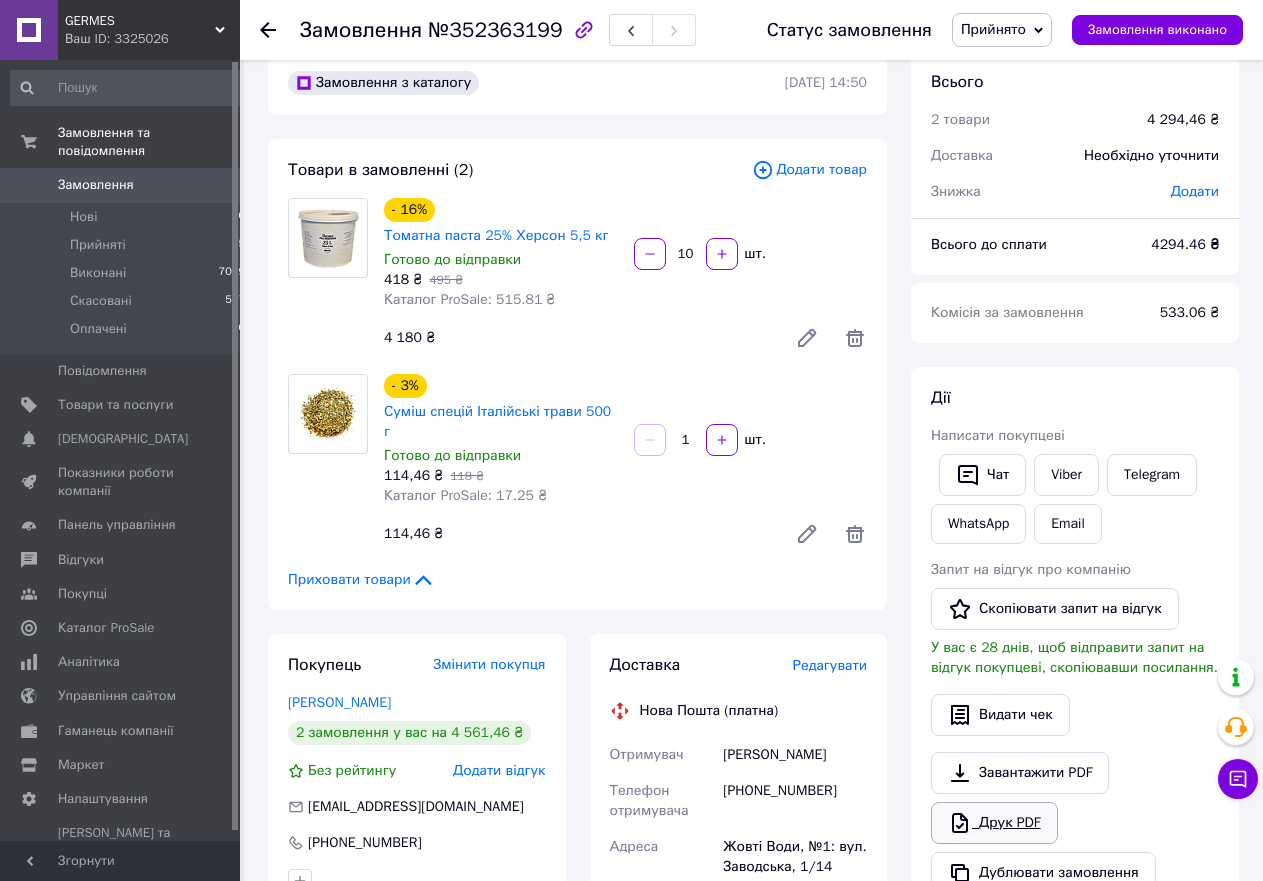click on "Друк PDF" at bounding box center [994, 823] 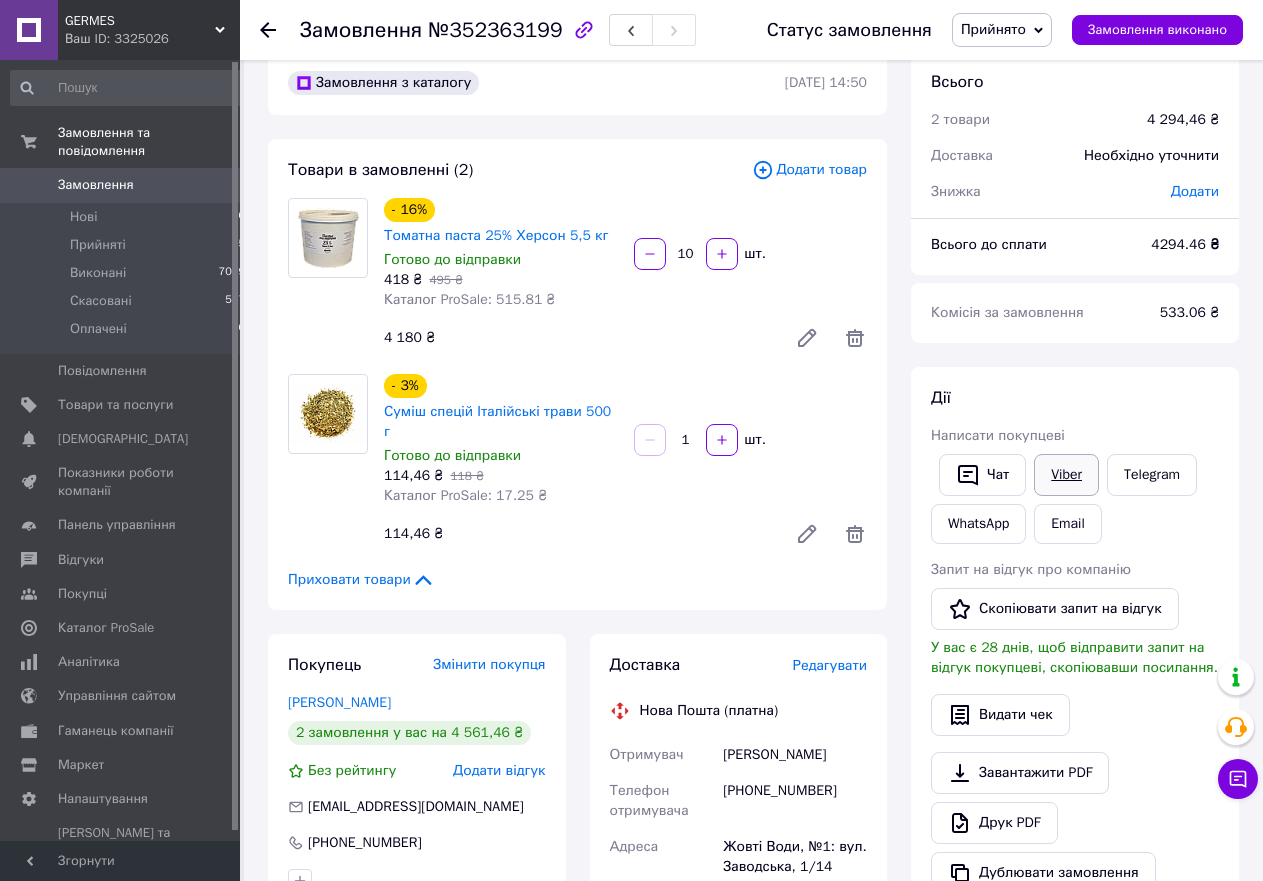 click on "Viber" at bounding box center [1066, 475] 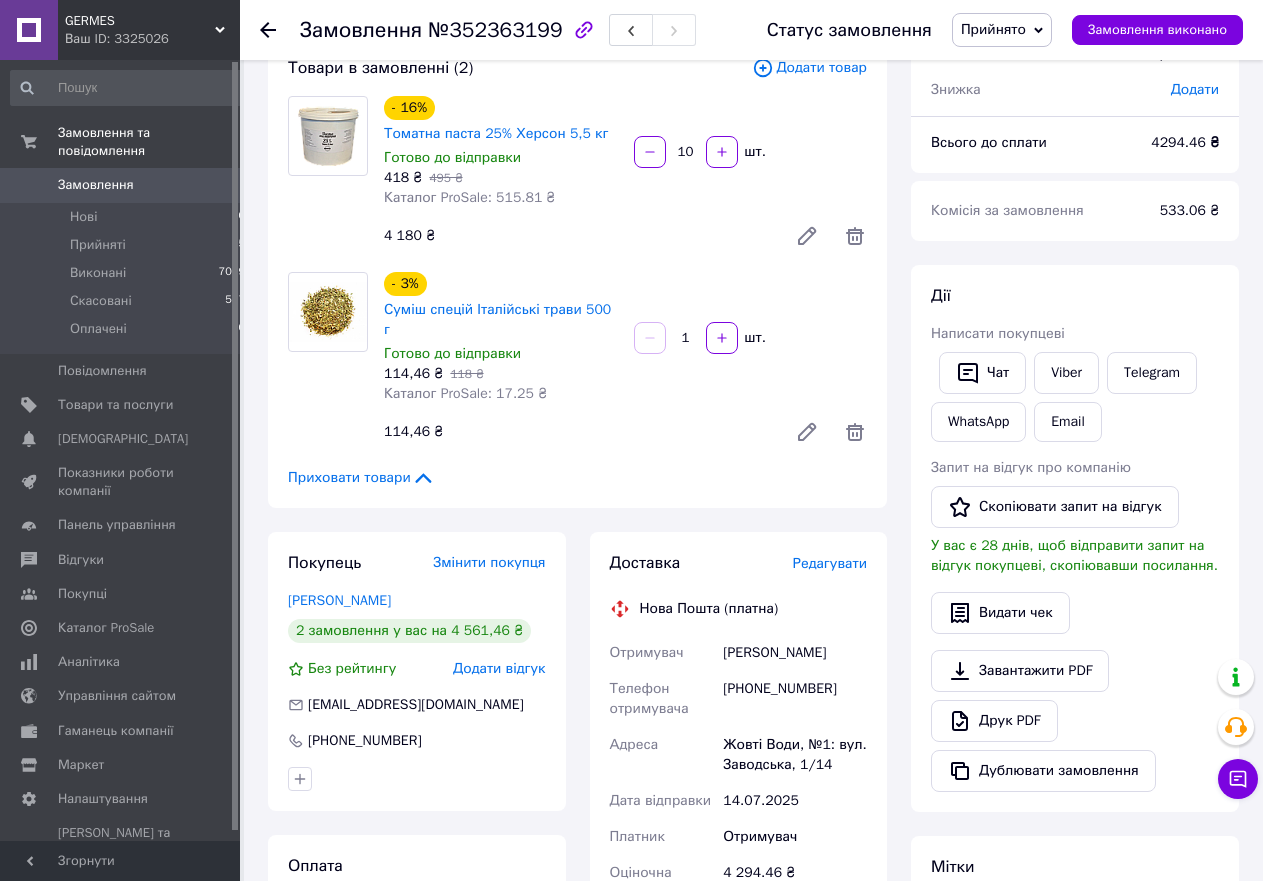 scroll, scrollTop: 237, scrollLeft: 0, axis: vertical 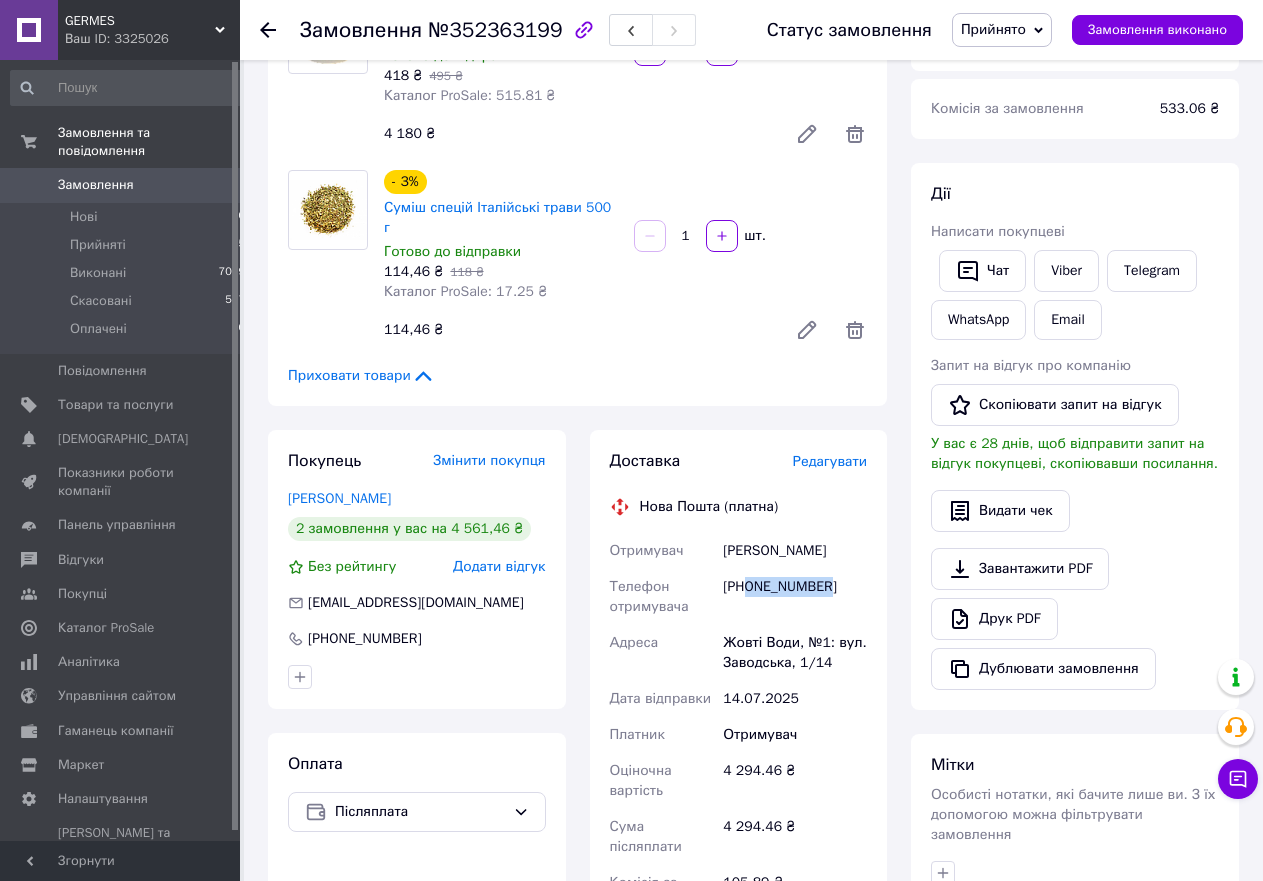 drag, startPoint x: 748, startPoint y: 562, endPoint x: 870, endPoint y: 564, distance: 122.016396 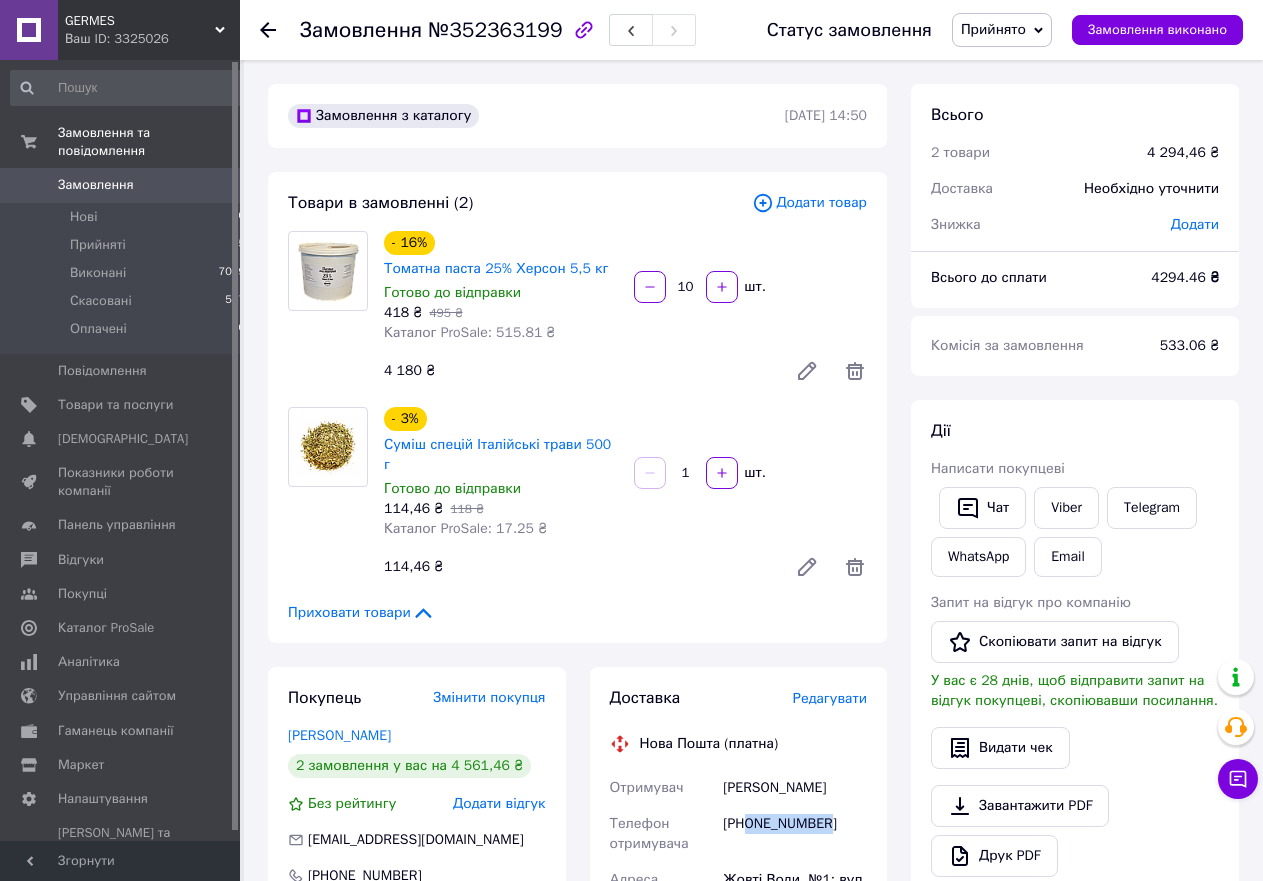 drag, startPoint x: 726, startPoint y: 770, endPoint x: 874, endPoint y: 772, distance: 148.01352 